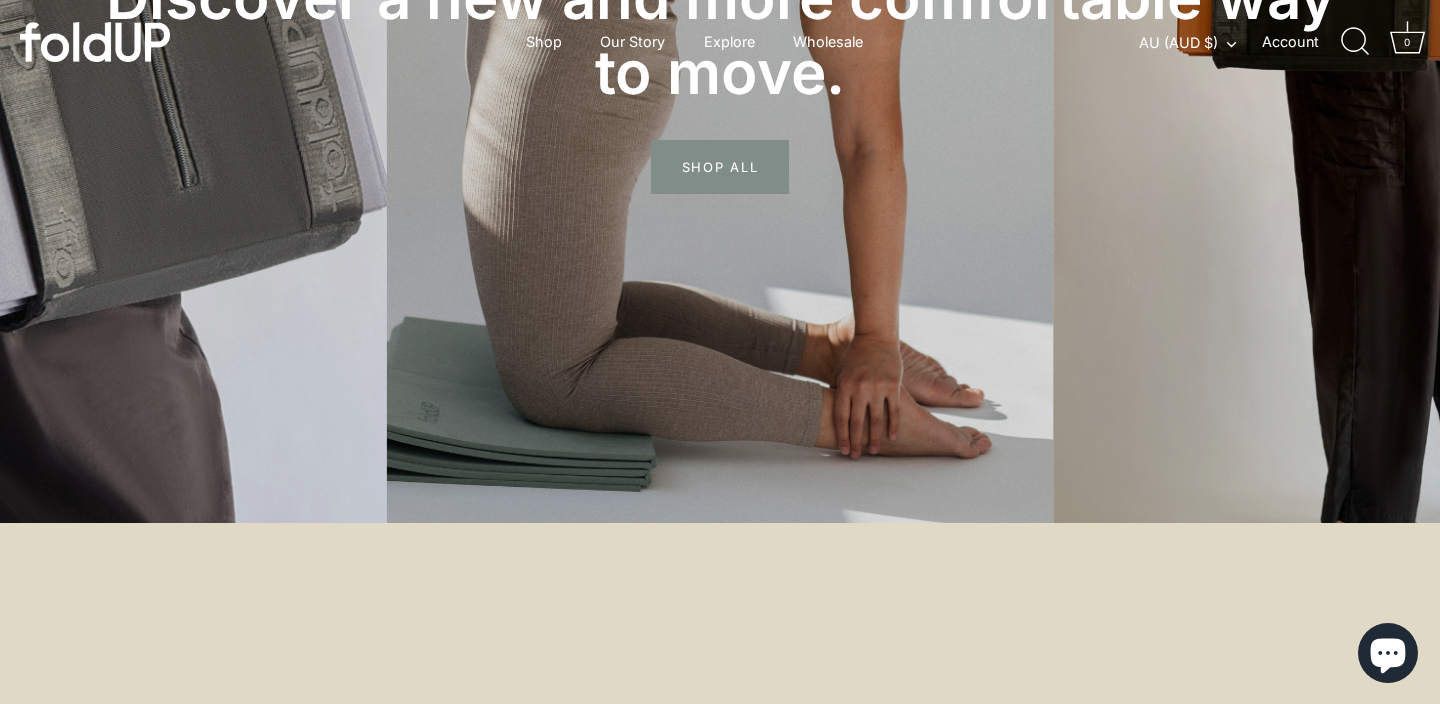 scroll, scrollTop: 476, scrollLeft: 0, axis: vertical 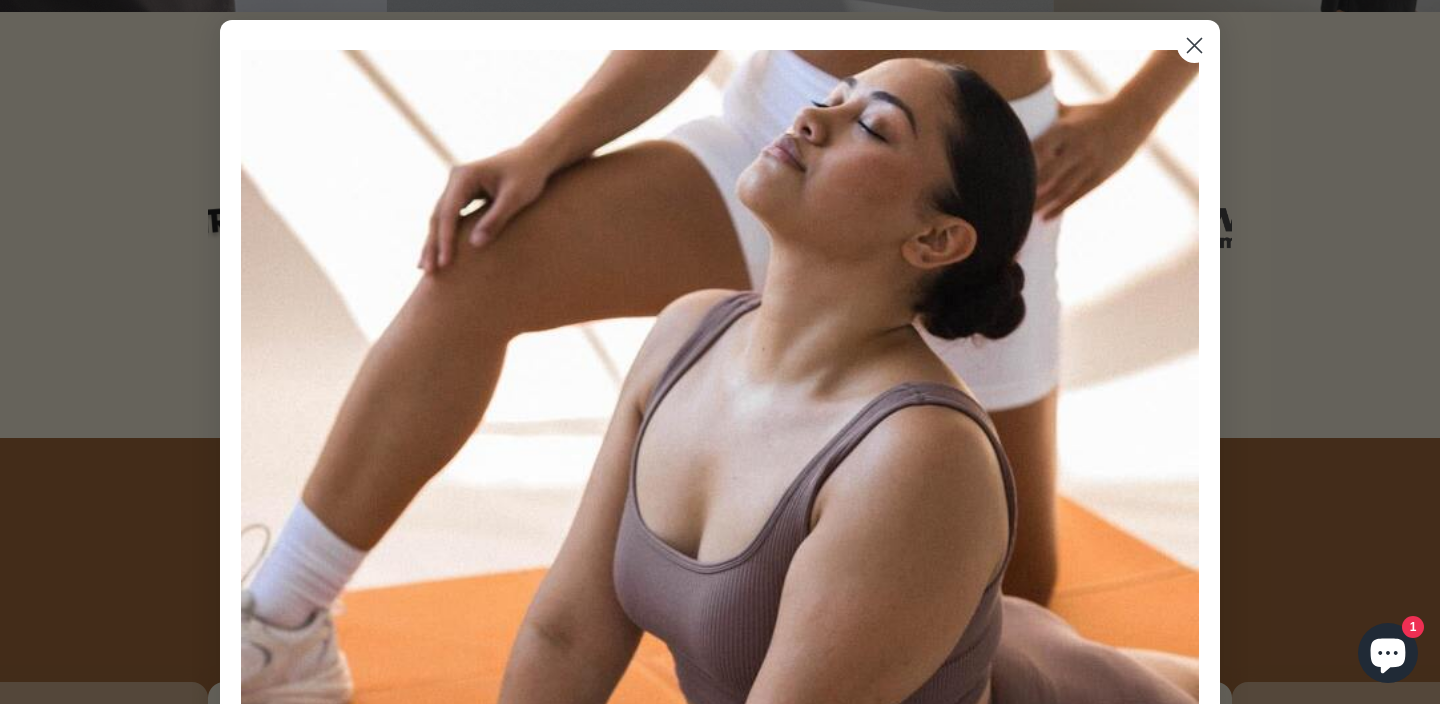 click 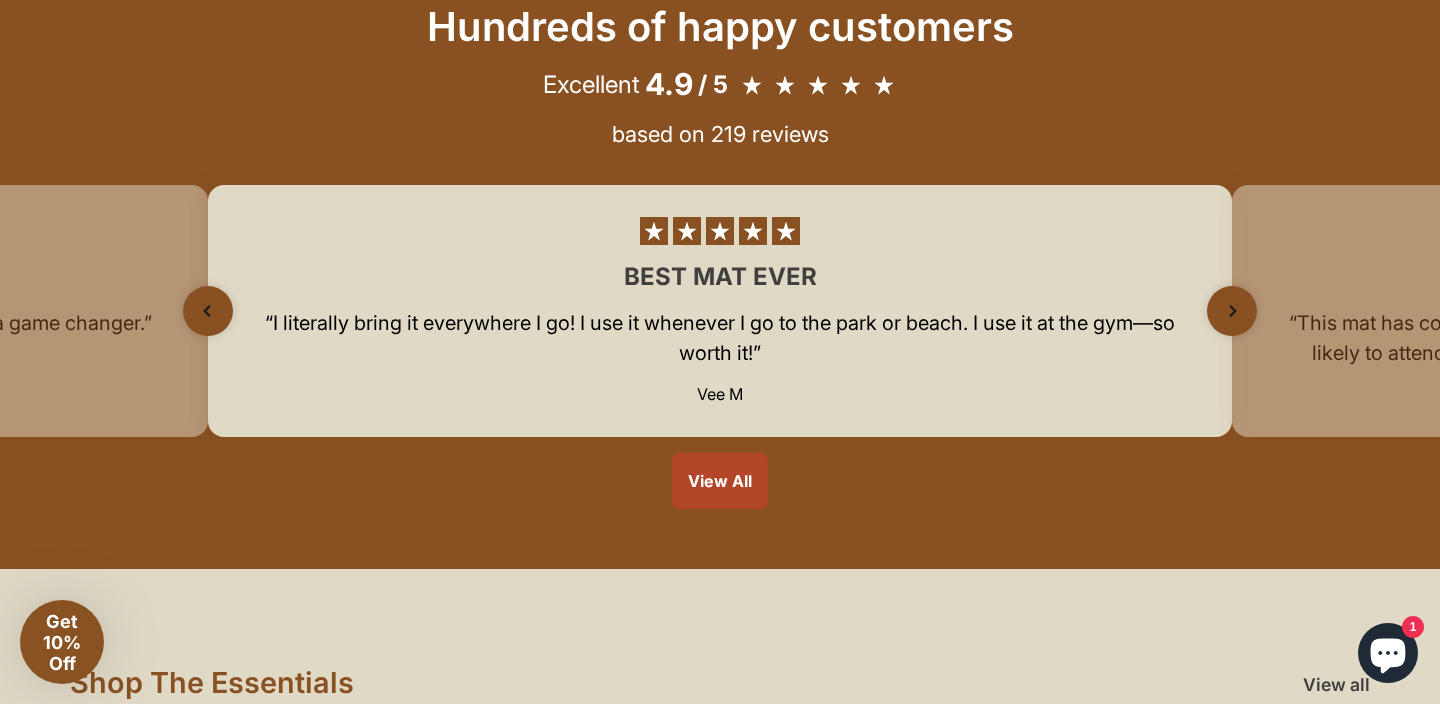 scroll, scrollTop: 1488, scrollLeft: 0, axis: vertical 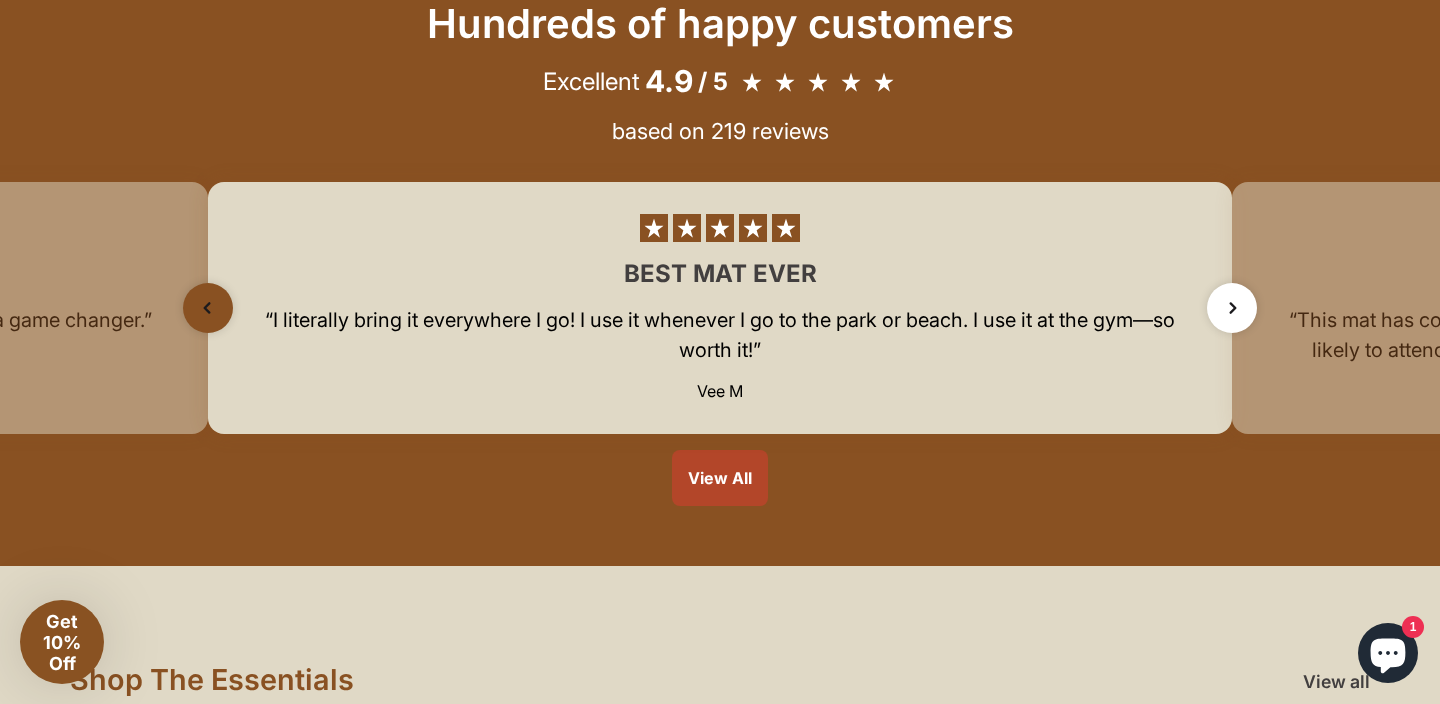 click at bounding box center (1232, 308) 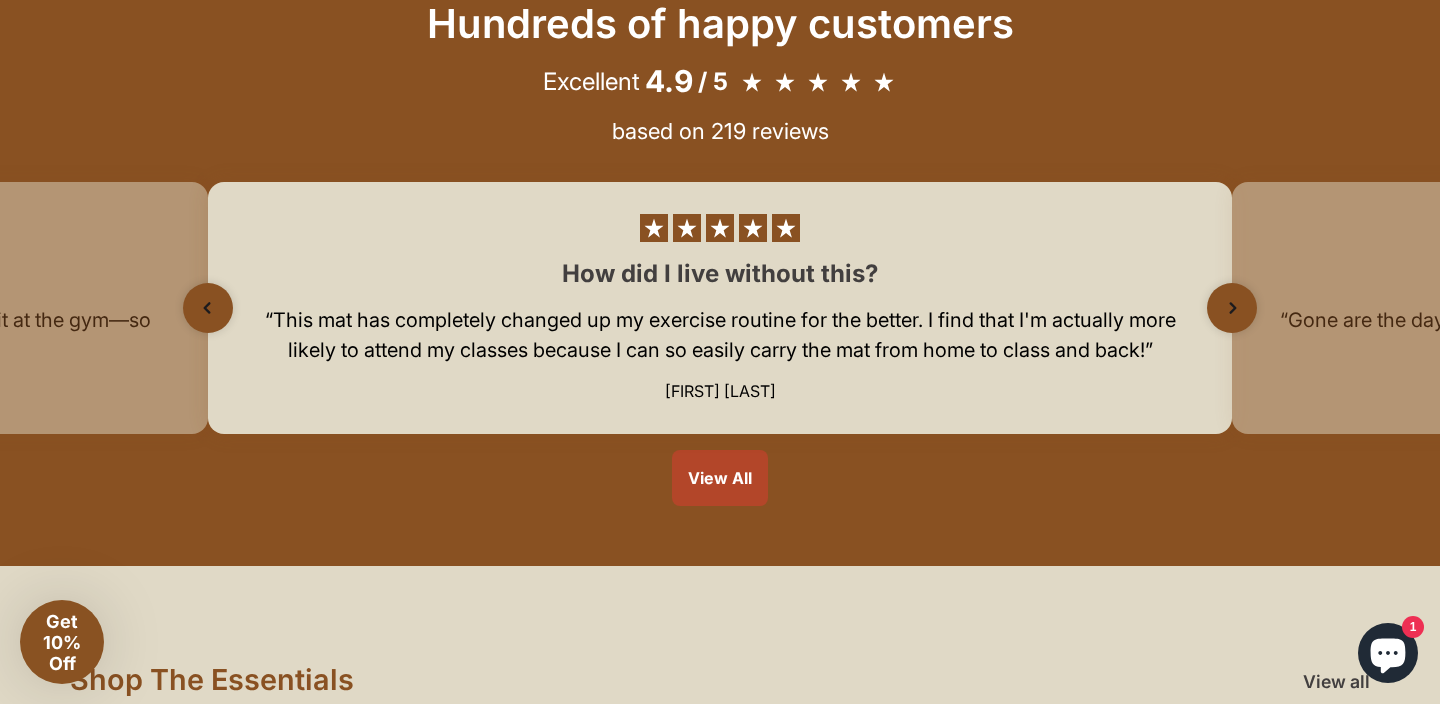 click on "View More" at bounding box center [720, 308] 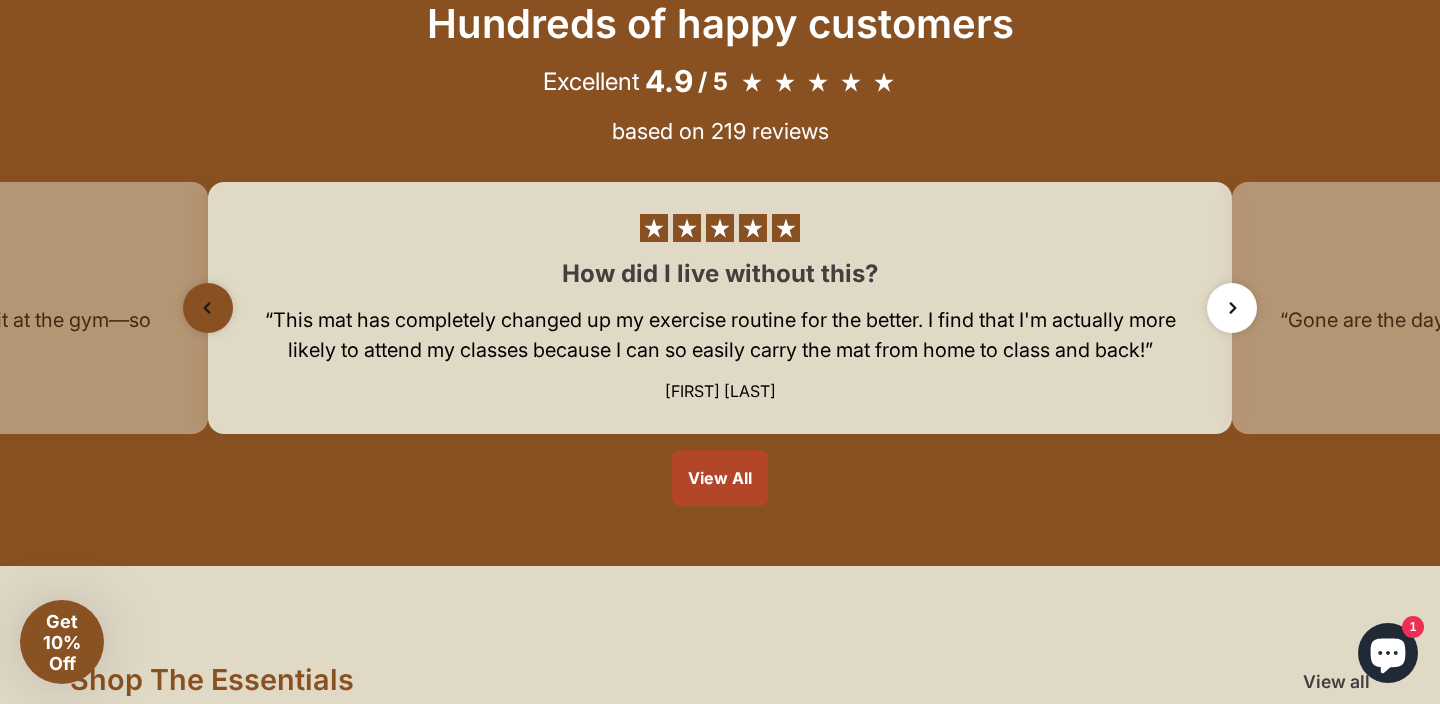 click at bounding box center [1232, 308] 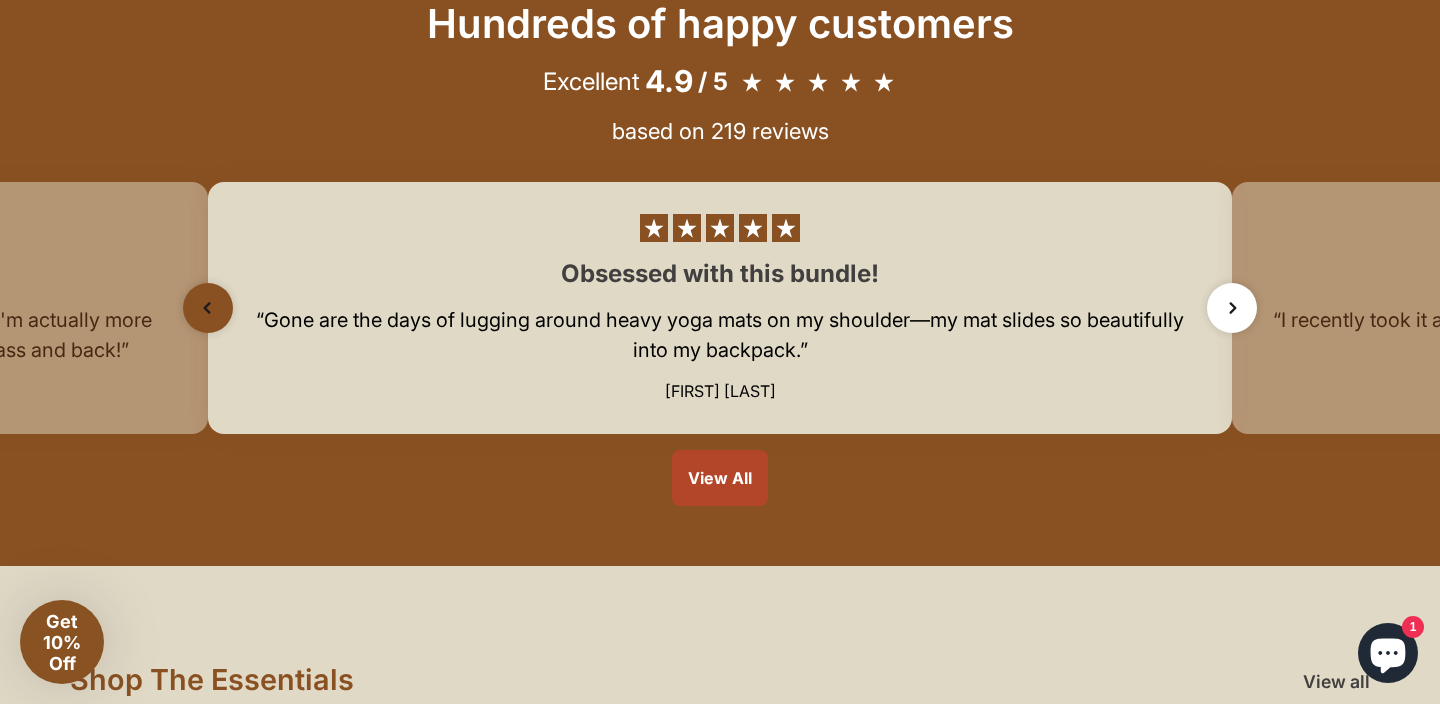 click at bounding box center [1232, 308] 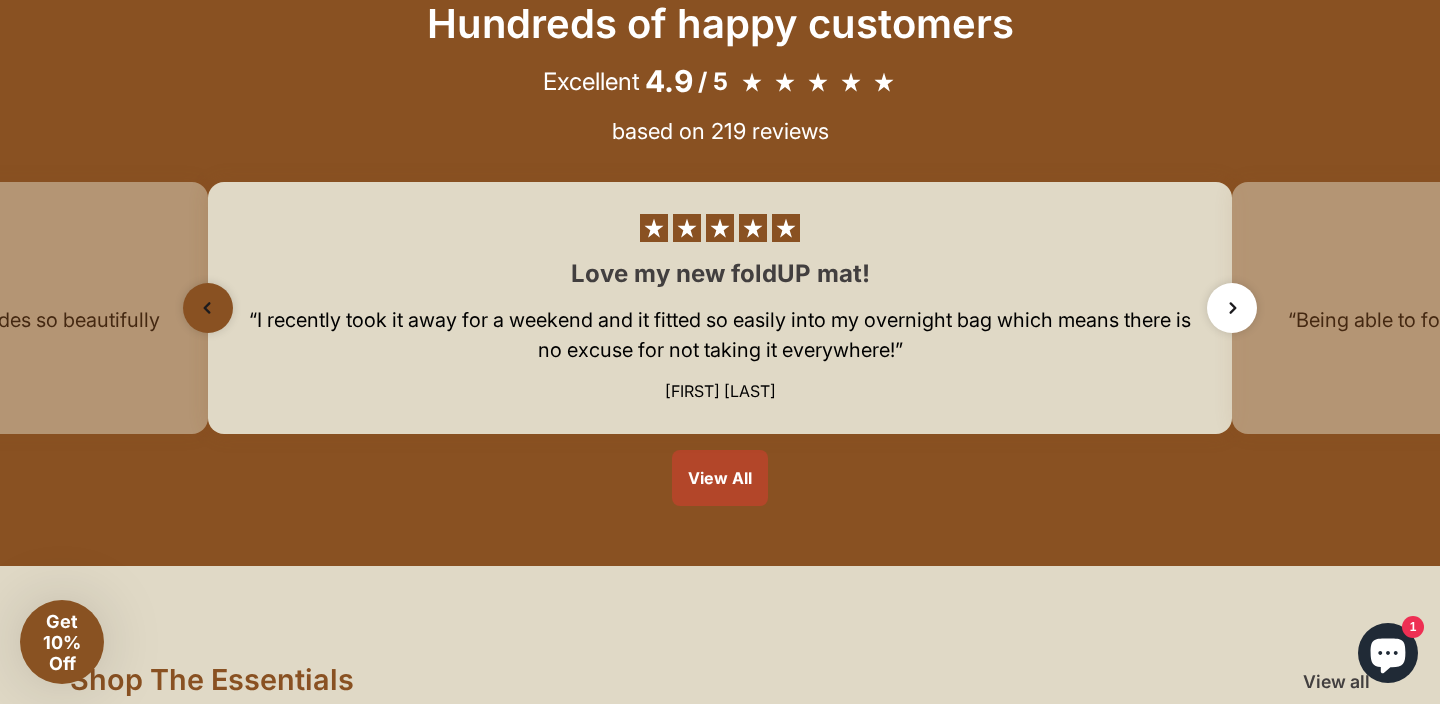 click at bounding box center (1232, 308) 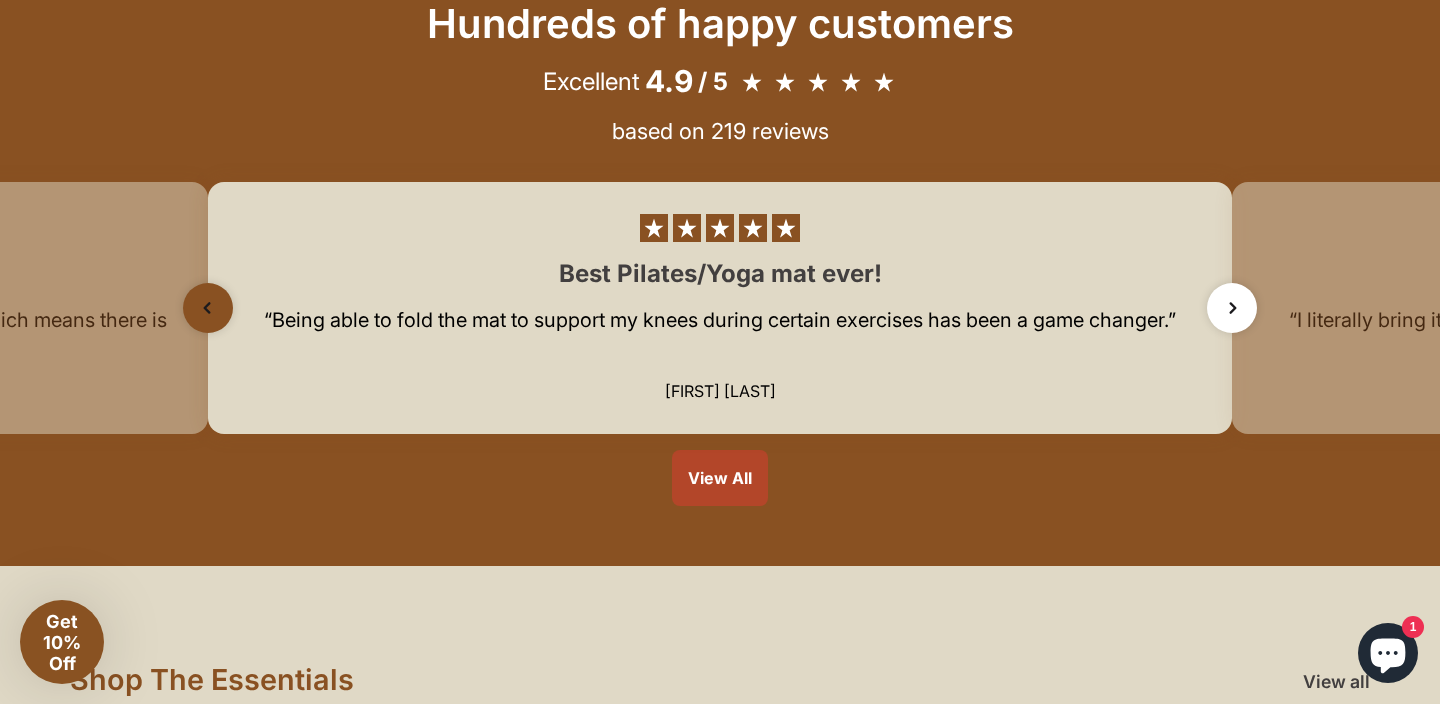 click at bounding box center [1232, 308] 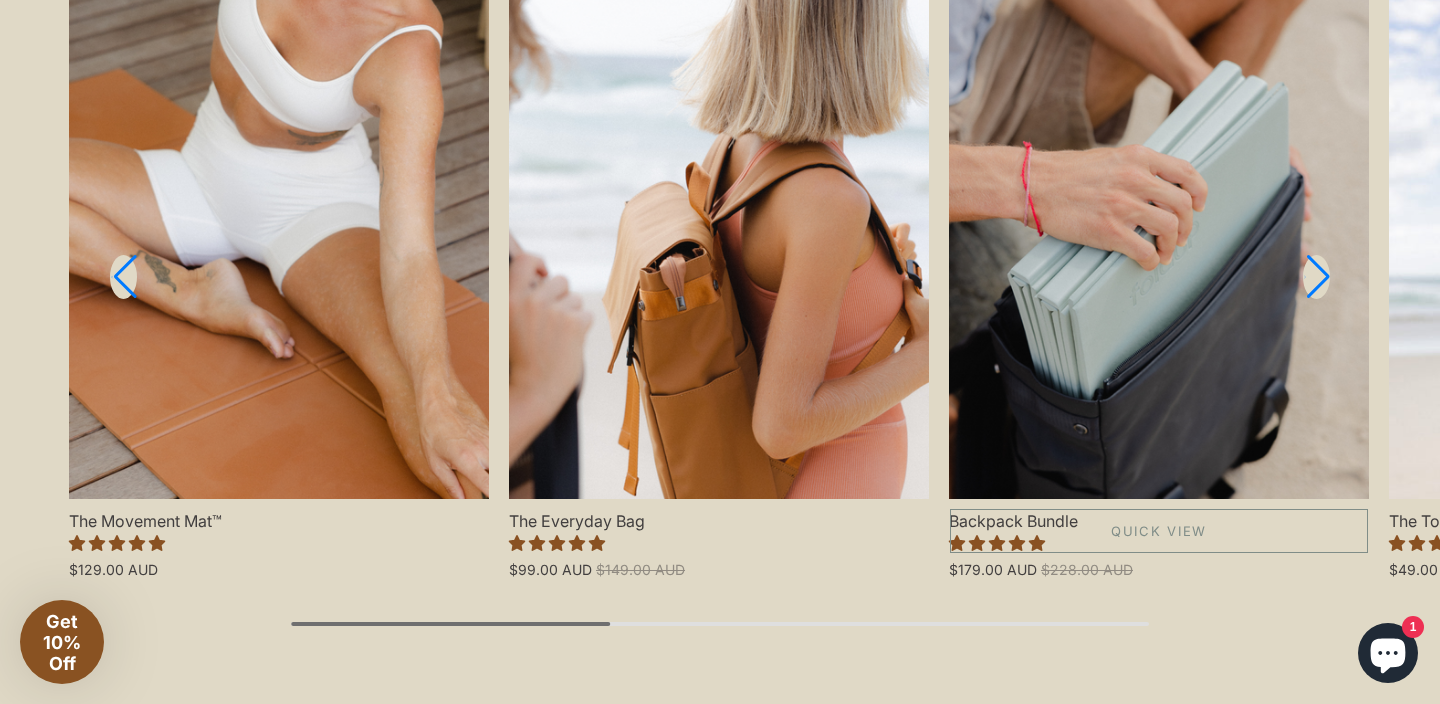 scroll, scrollTop: 2234, scrollLeft: 0, axis: vertical 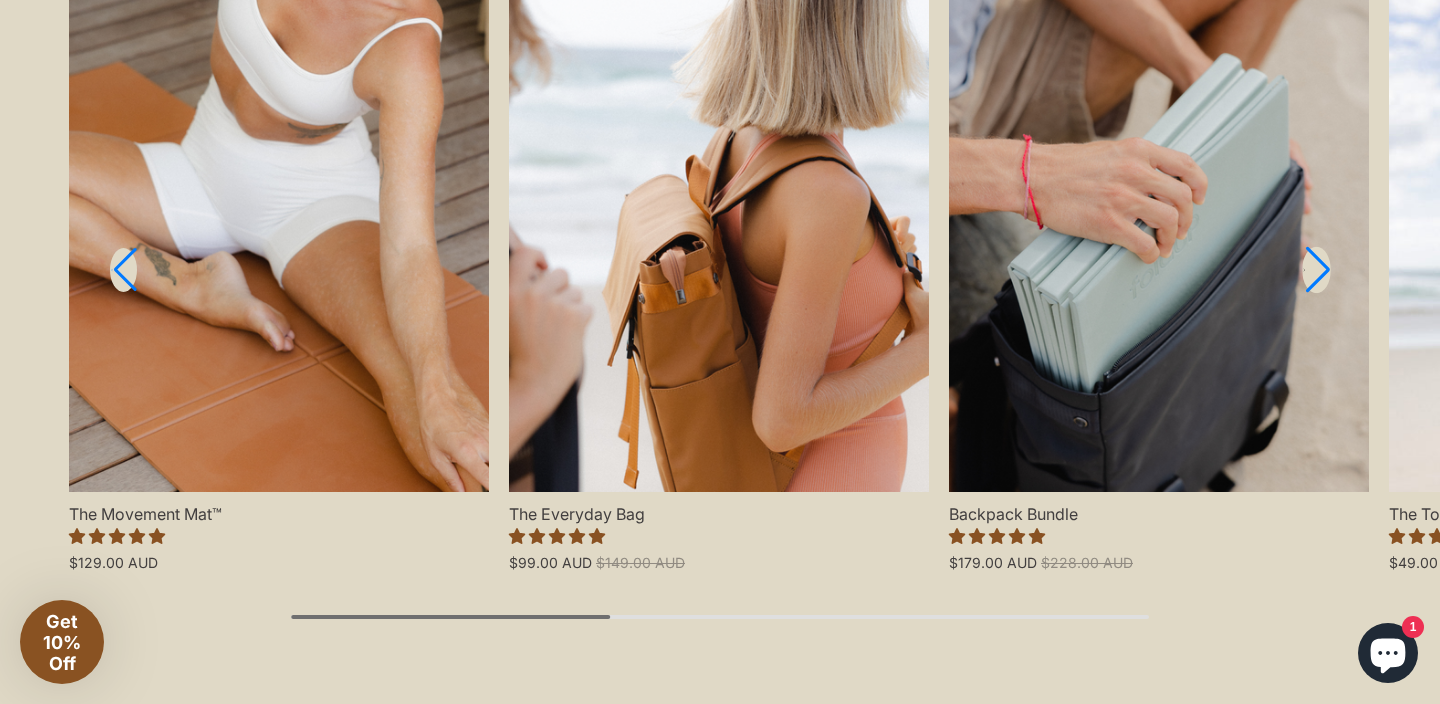click at bounding box center (1316, 269) 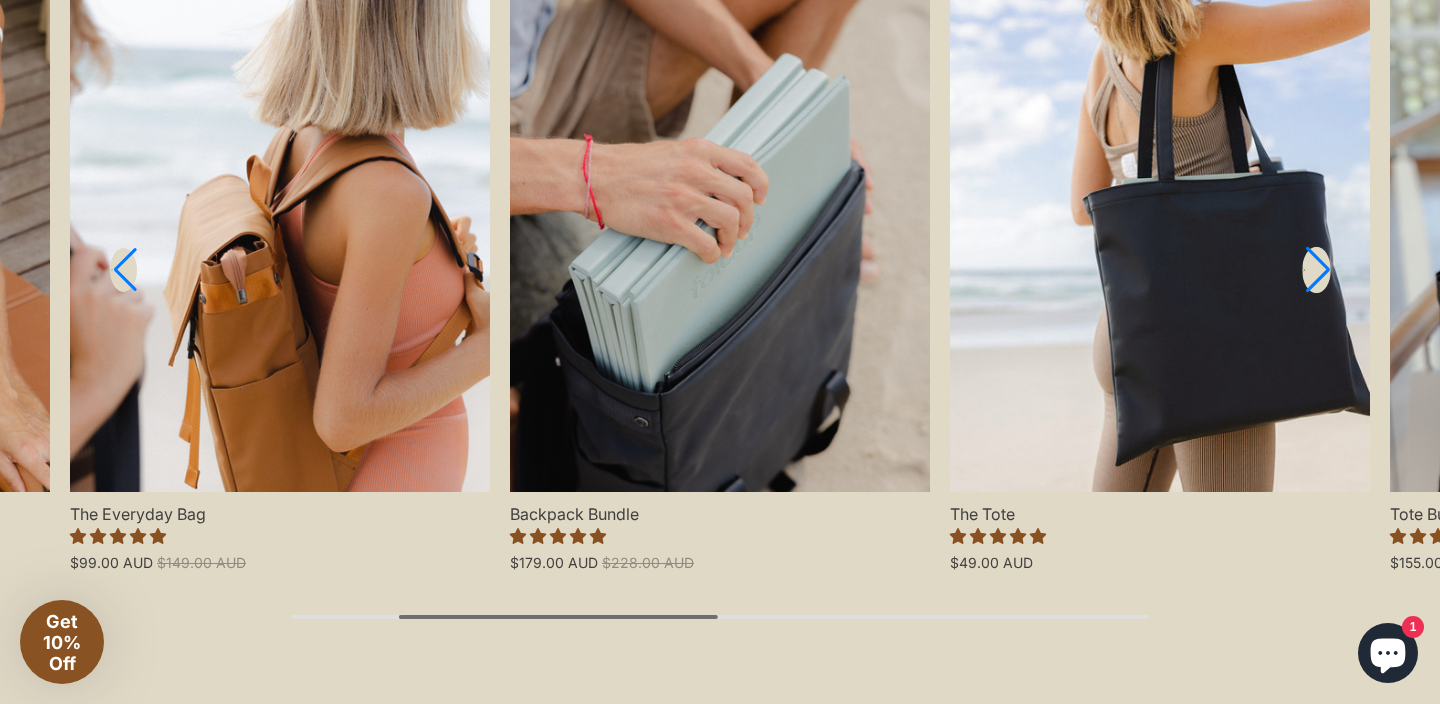 click at bounding box center [1316, 269] 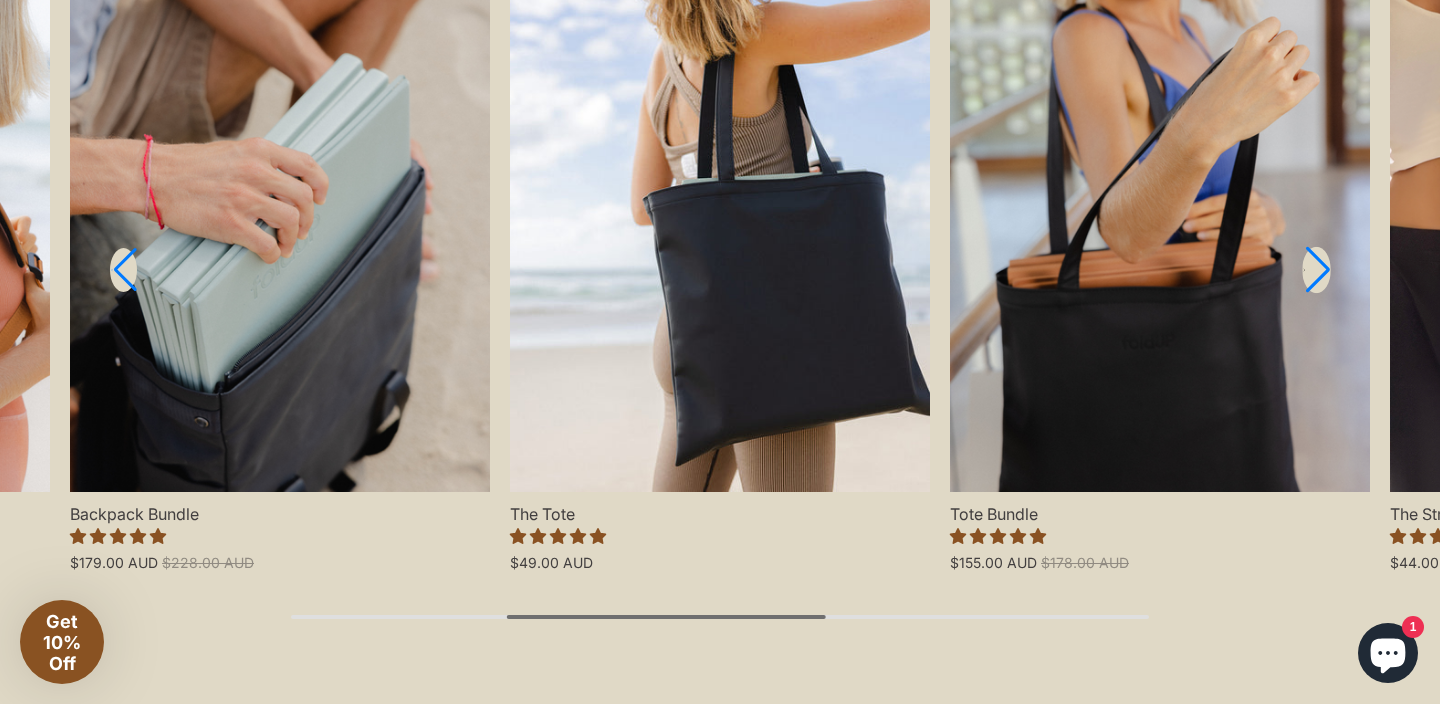 click at bounding box center (1316, 269) 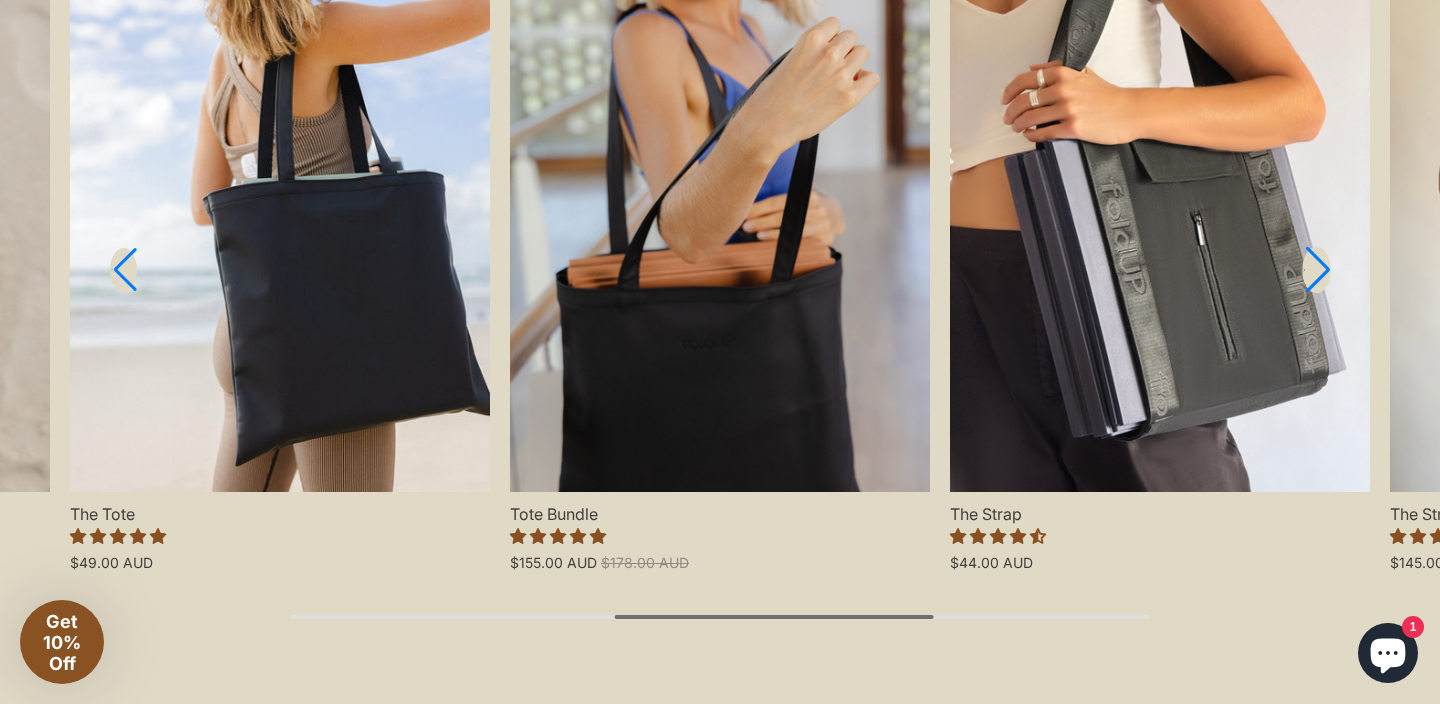 click at bounding box center (1316, 269) 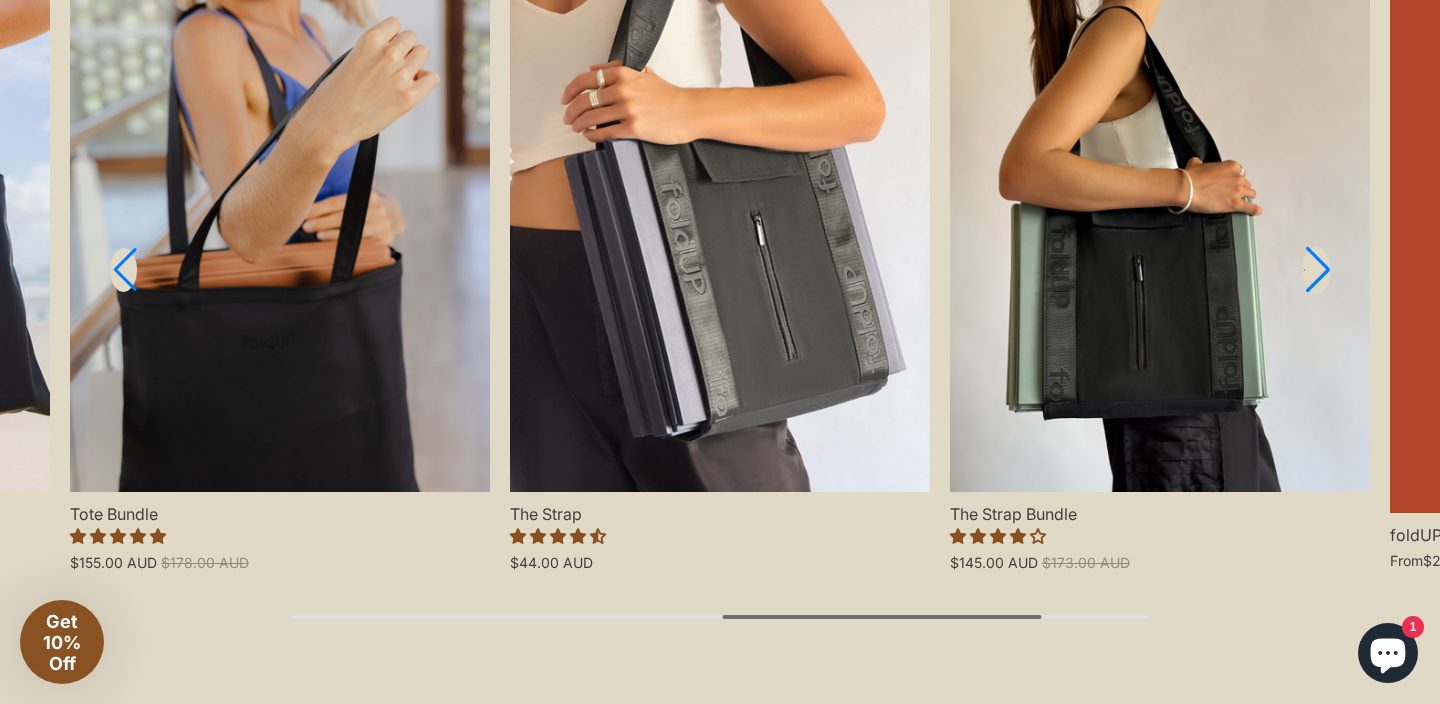 click at bounding box center [1316, 269] 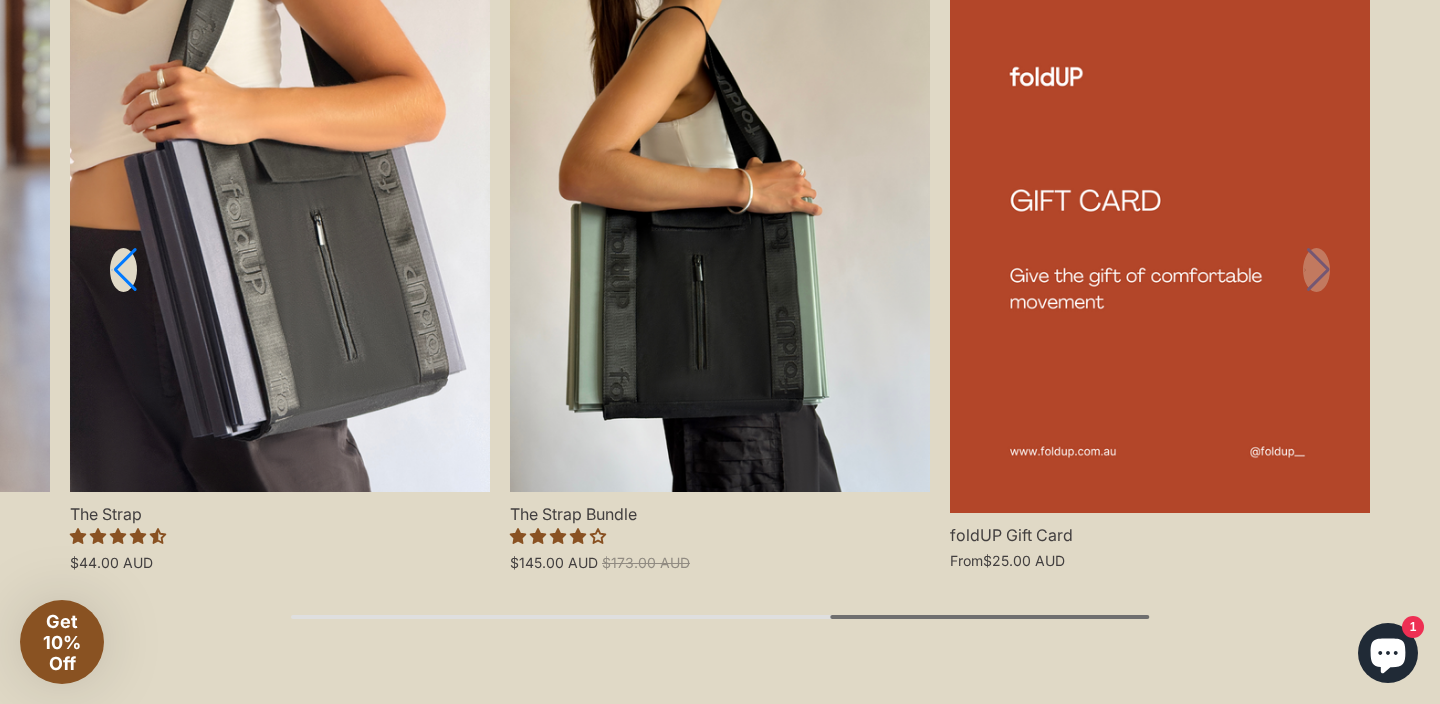 click at bounding box center [1160, 250] 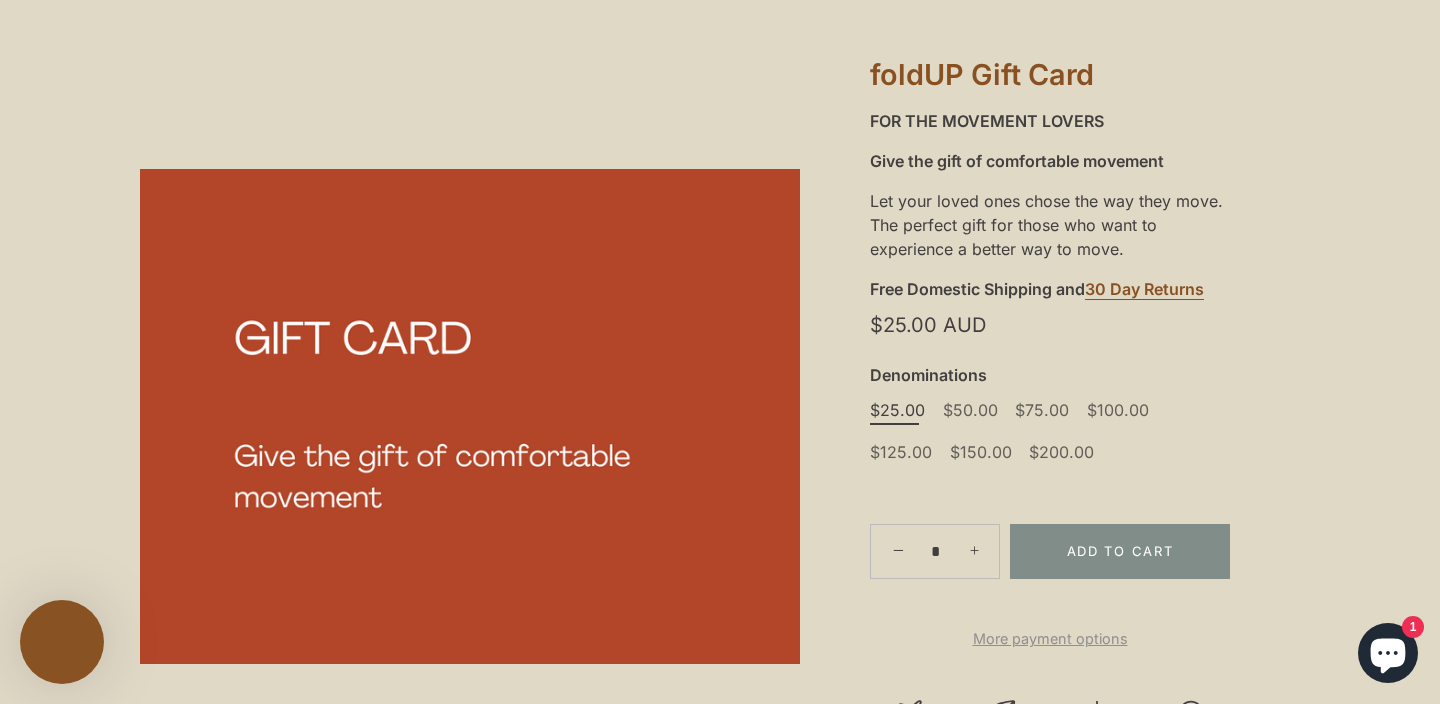 scroll, scrollTop: 0, scrollLeft: 0, axis: both 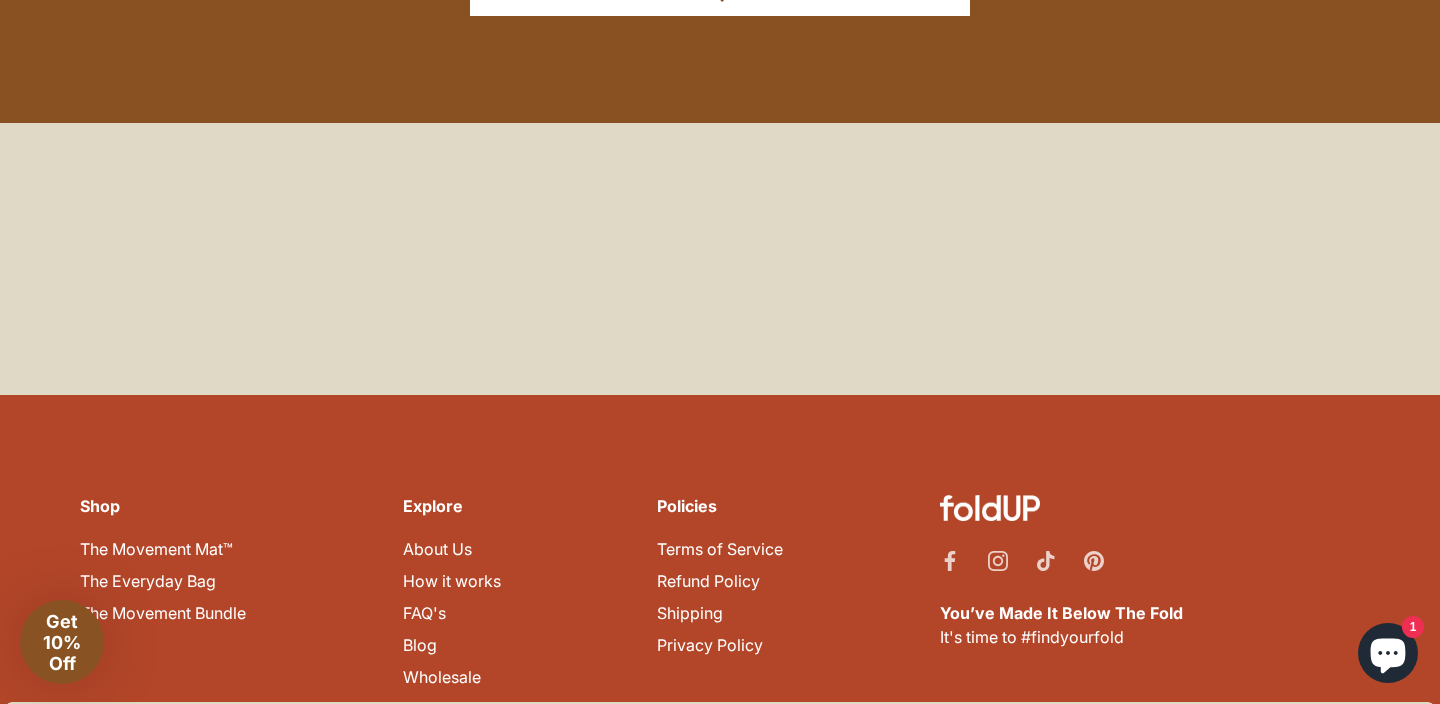 click on "Instagram
Pinterest" at bounding box center (1150, 559) 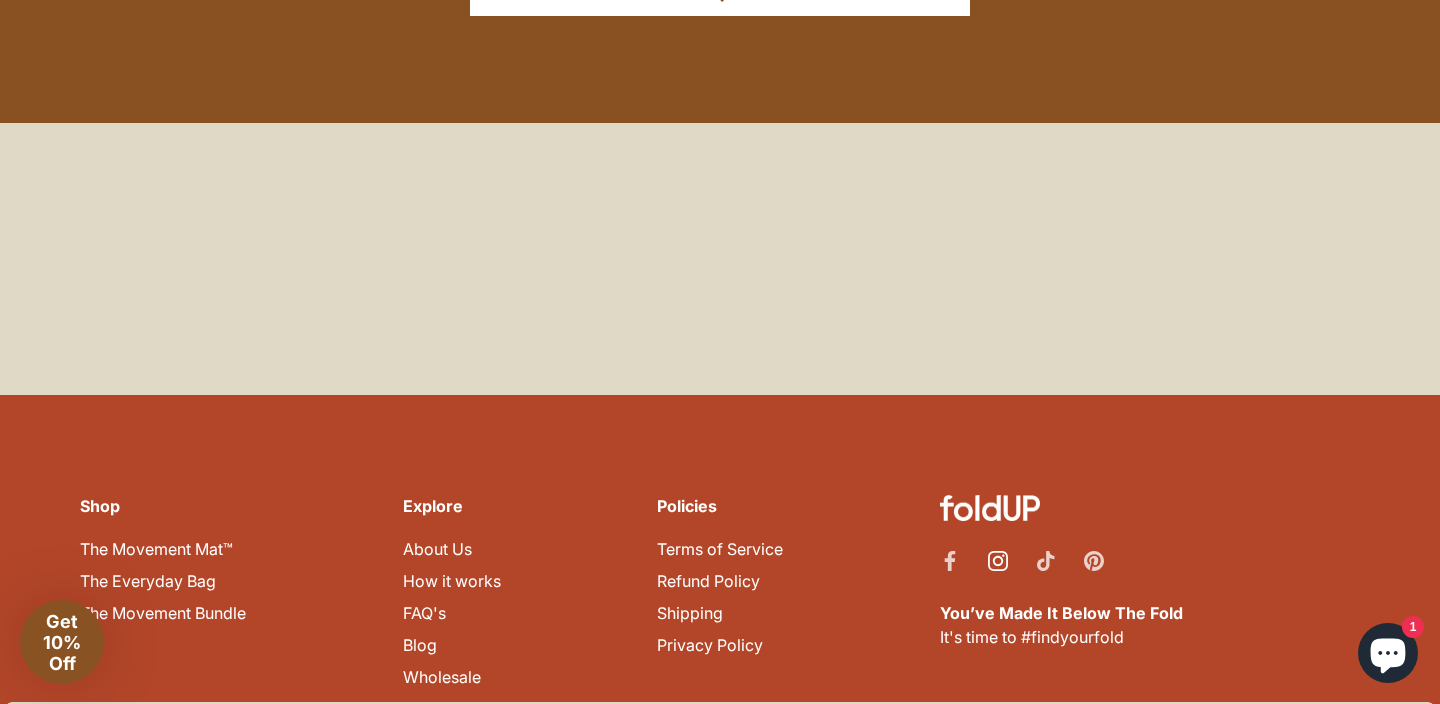 click 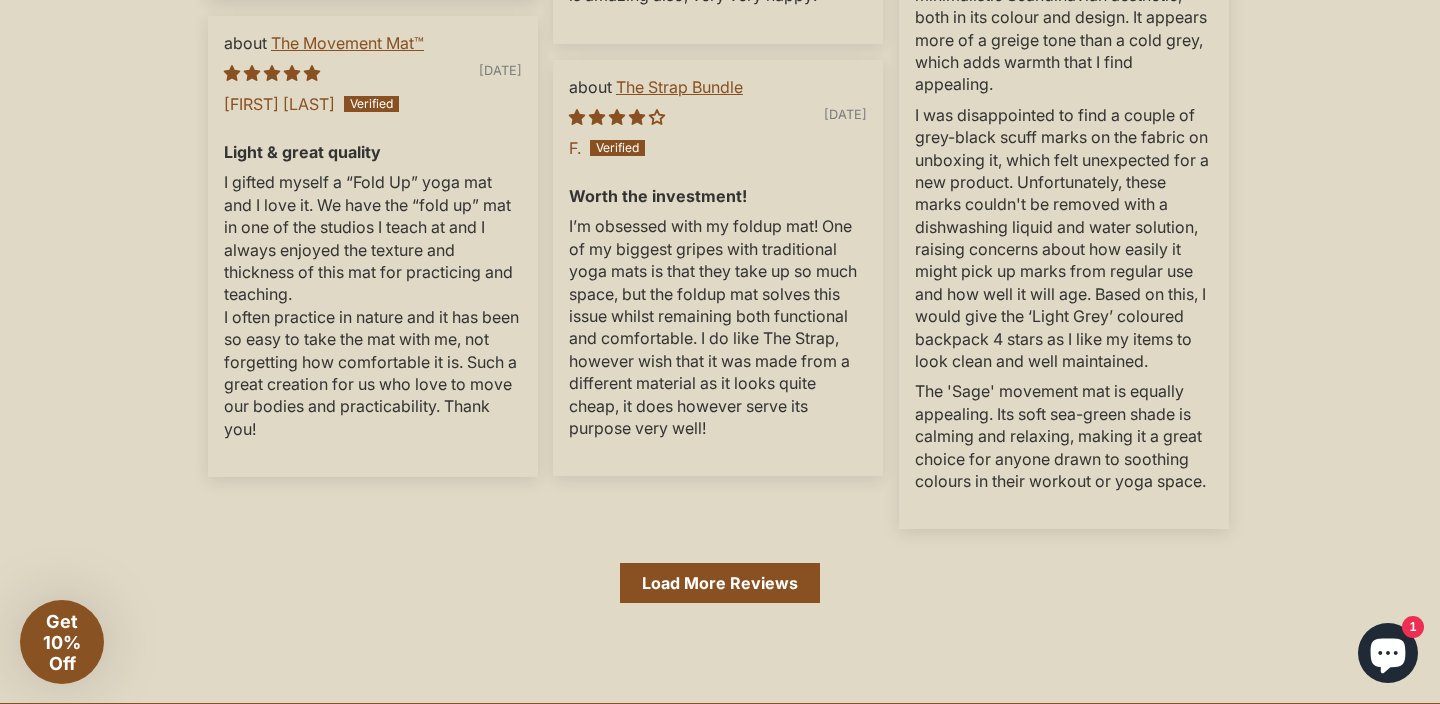 scroll, scrollTop: 7699, scrollLeft: 0, axis: vertical 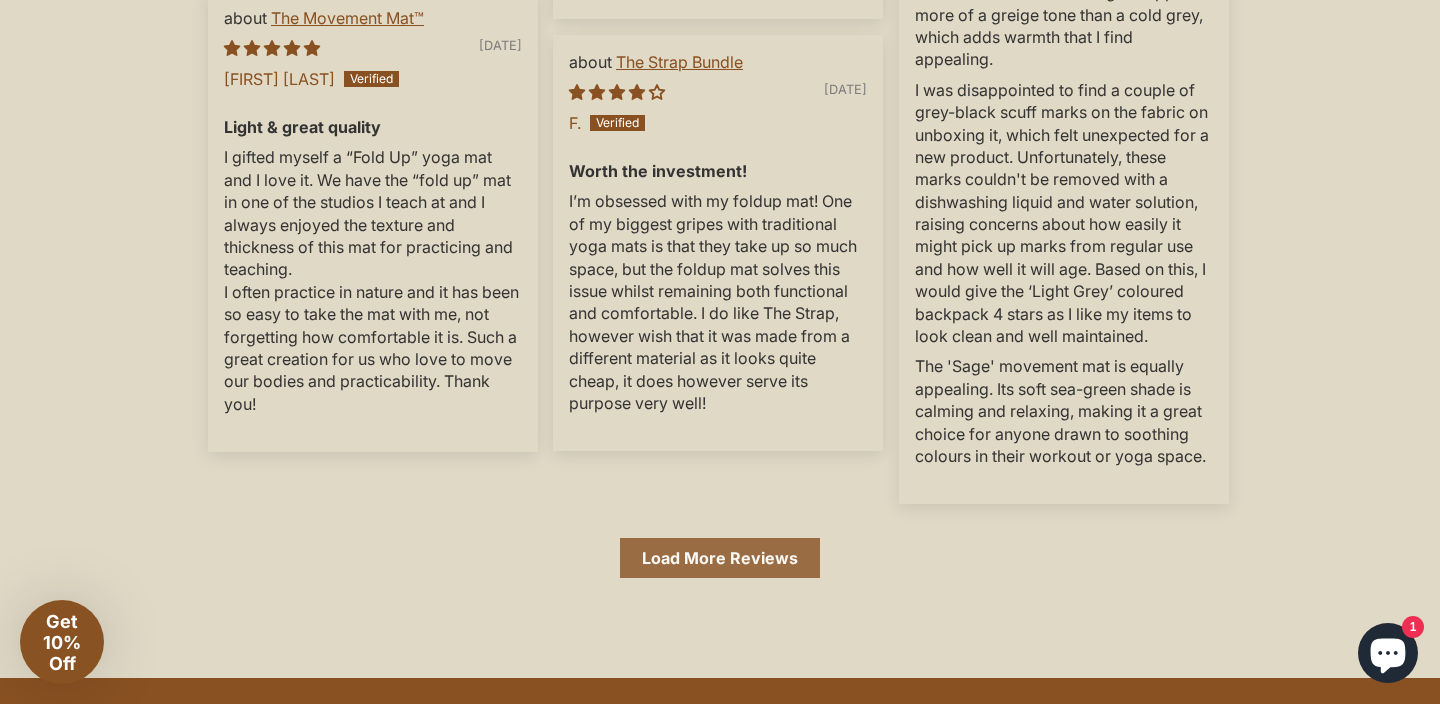 click on "Load More Reviews" at bounding box center [720, 558] 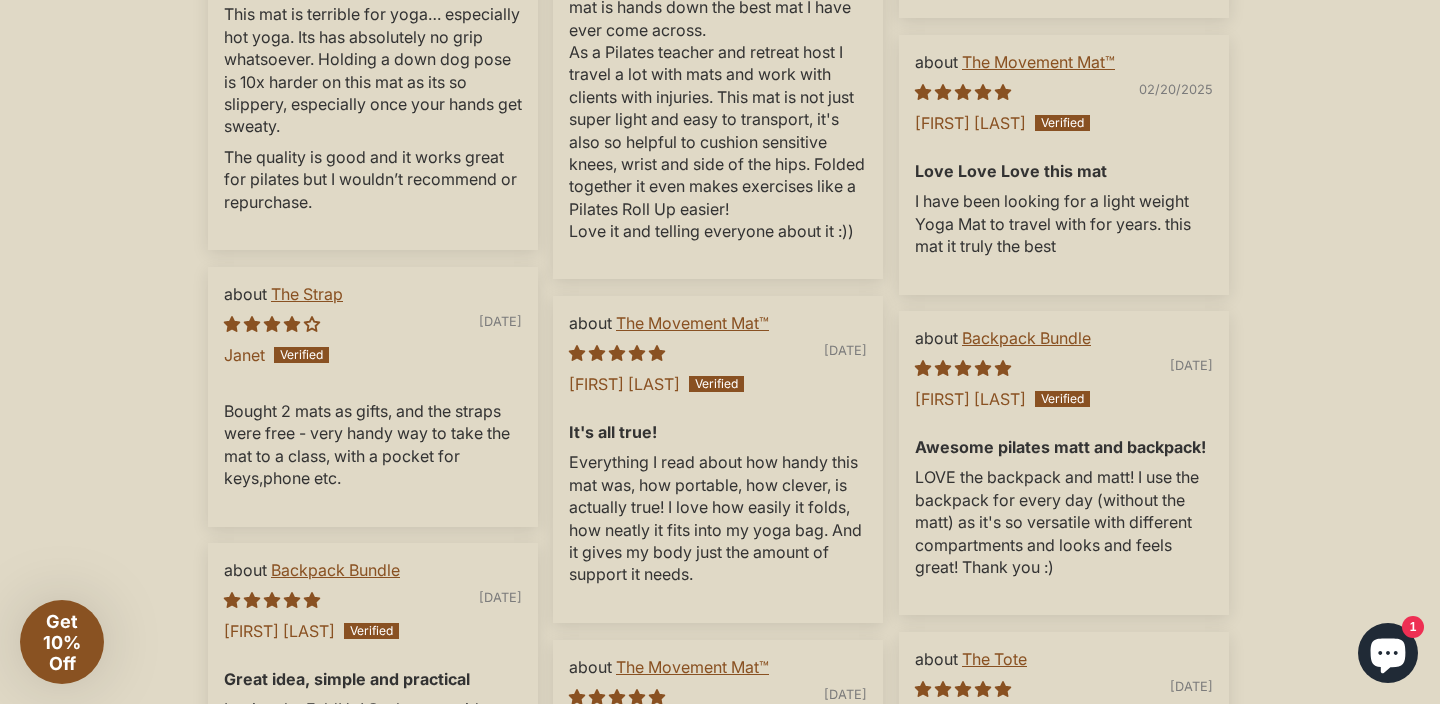 scroll, scrollTop: 5878, scrollLeft: 0, axis: vertical 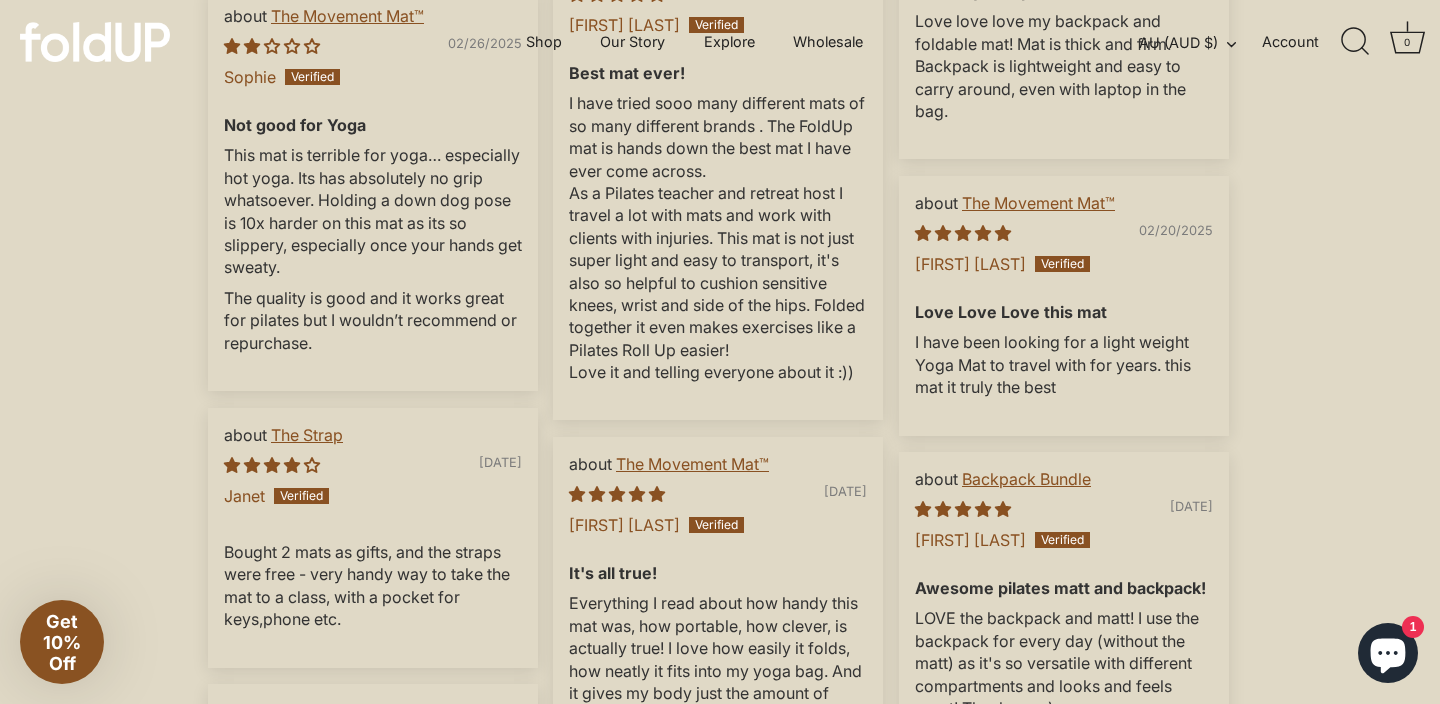 click on "This mat is terrible for yoga… especially hot yoga. Its has absolutely no grip whatsoever. Holding a down dog pose is 10x harder on this mat as its so slippery, especially once your hands get sweaty." at bounding box center [373, 211] 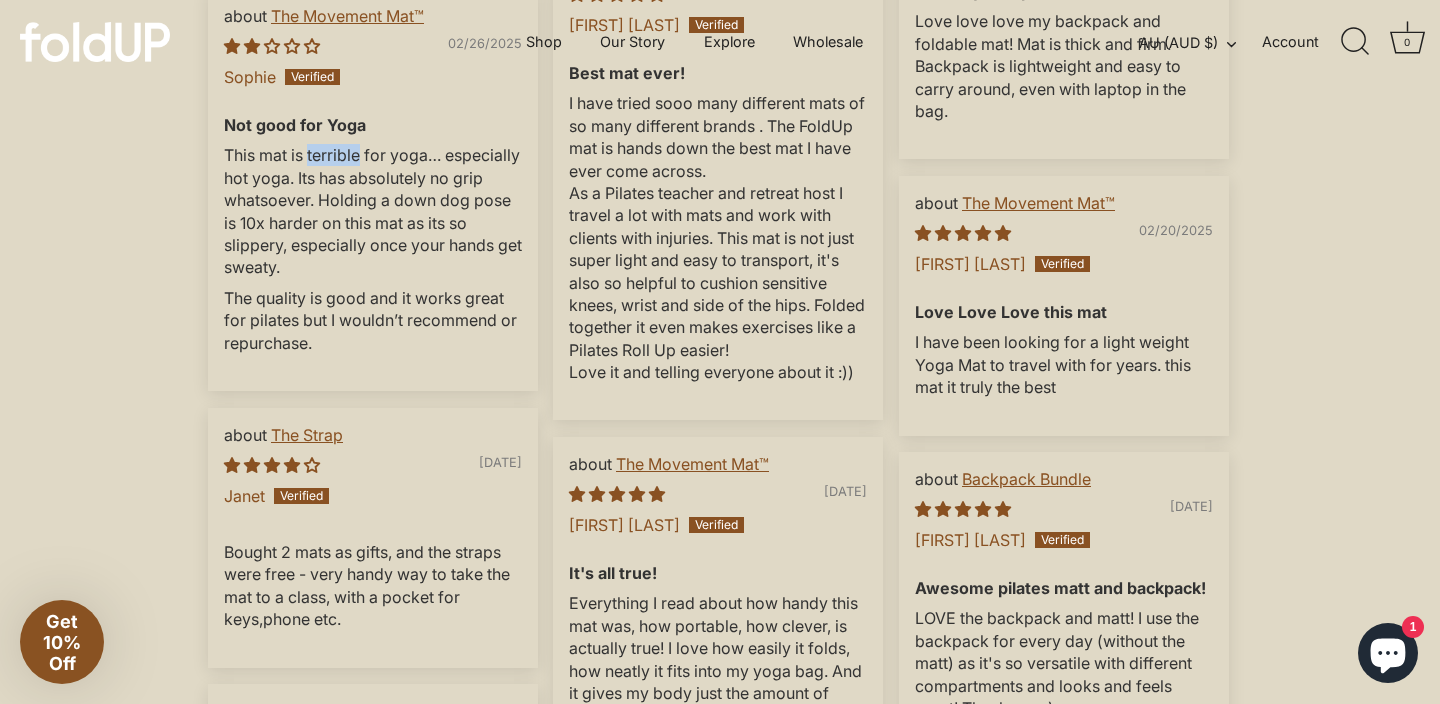 click on "This mat is terrible for yoga… especially hot yoga. Its has absolutely no grip whatsoever. Holding a down dog pose is 10x harder on this mat as its so slippery, especially once your hands get sweaty." at bounding box center [373, 211] 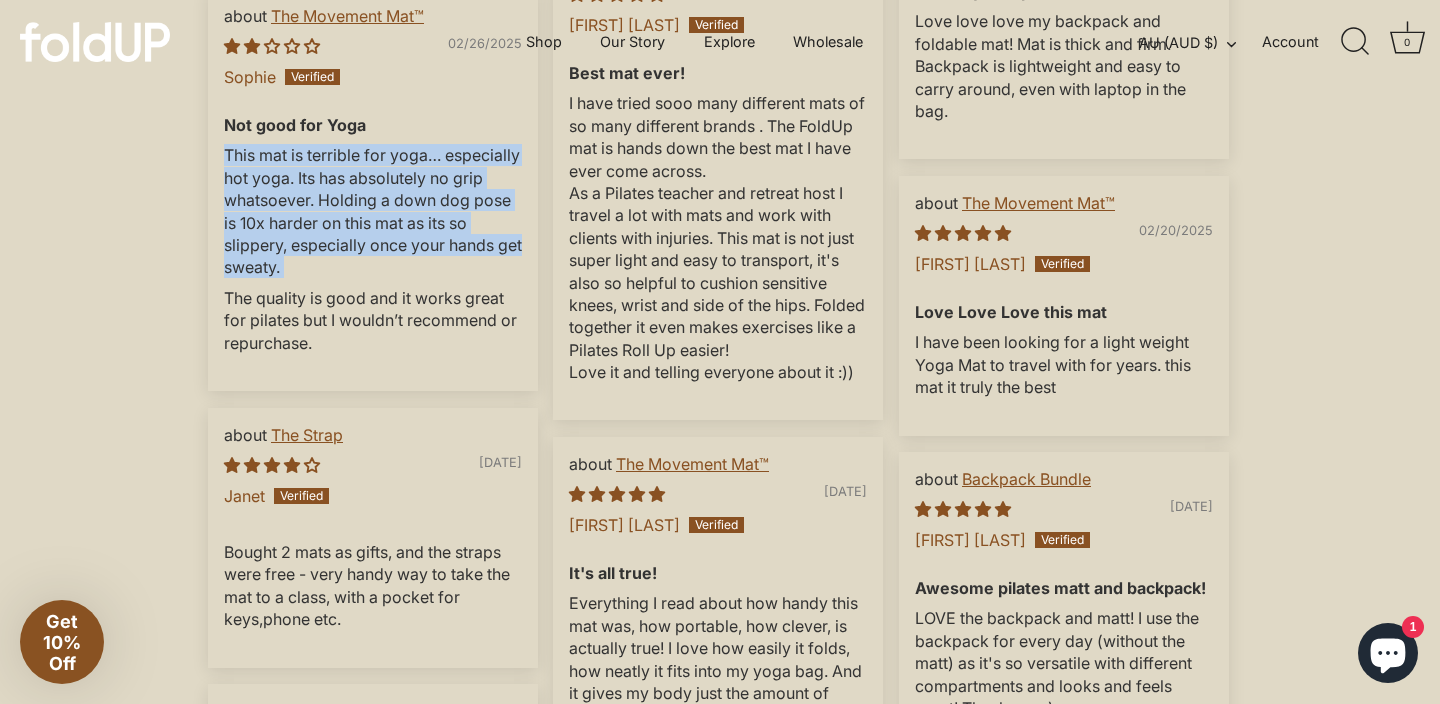 click on "This mat is terrible for yoga… especially hot yoga. Its has absolutely no grip whatsoever. Holding a down dog pose is 10x harder on this mat as its so slippery, especially once your hands get sweaty." at bounding box center [373, 211] 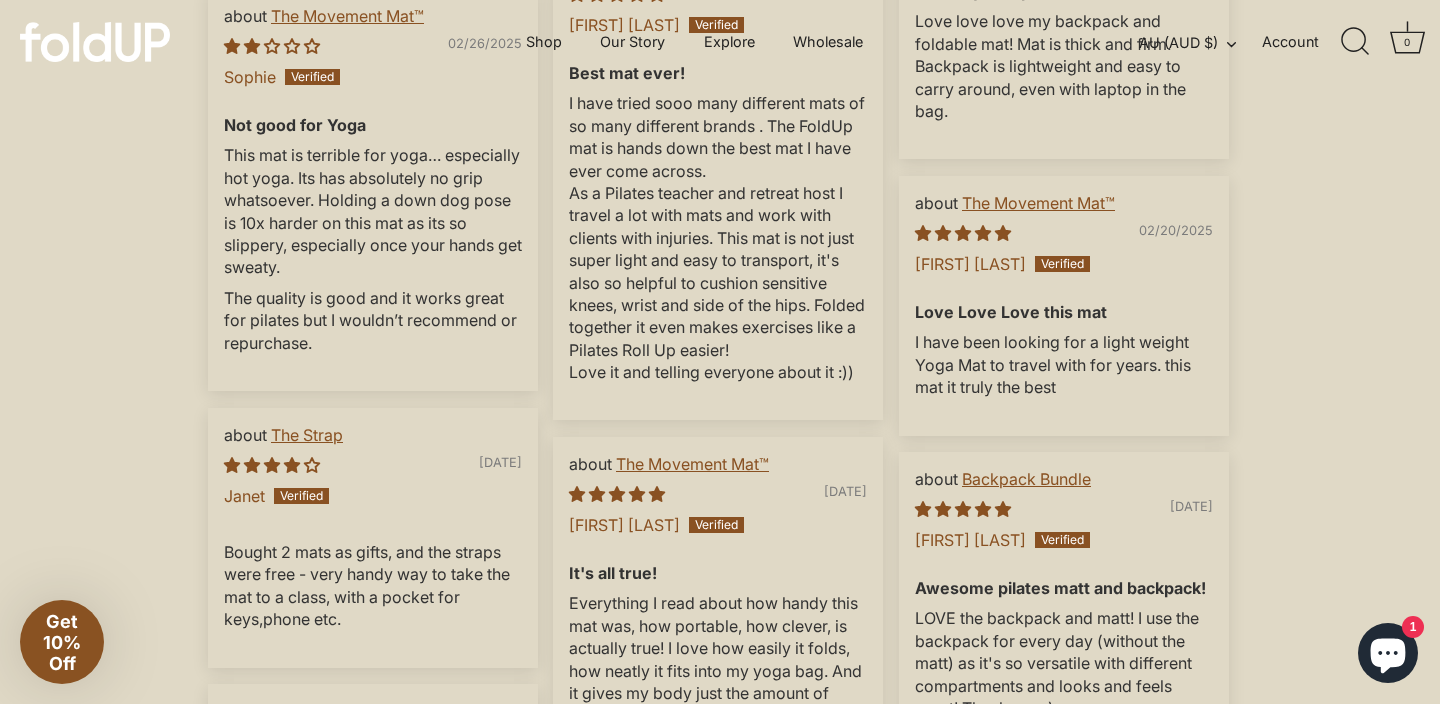 click on "This mat is terrible for yoga… especially hot yoga. Its has absolutely no grip whatsoever. Holding a down dog pose is 10x harder on this mat as its so slippery, especially once your hands get sweaty." at bounding box center [373, 211] 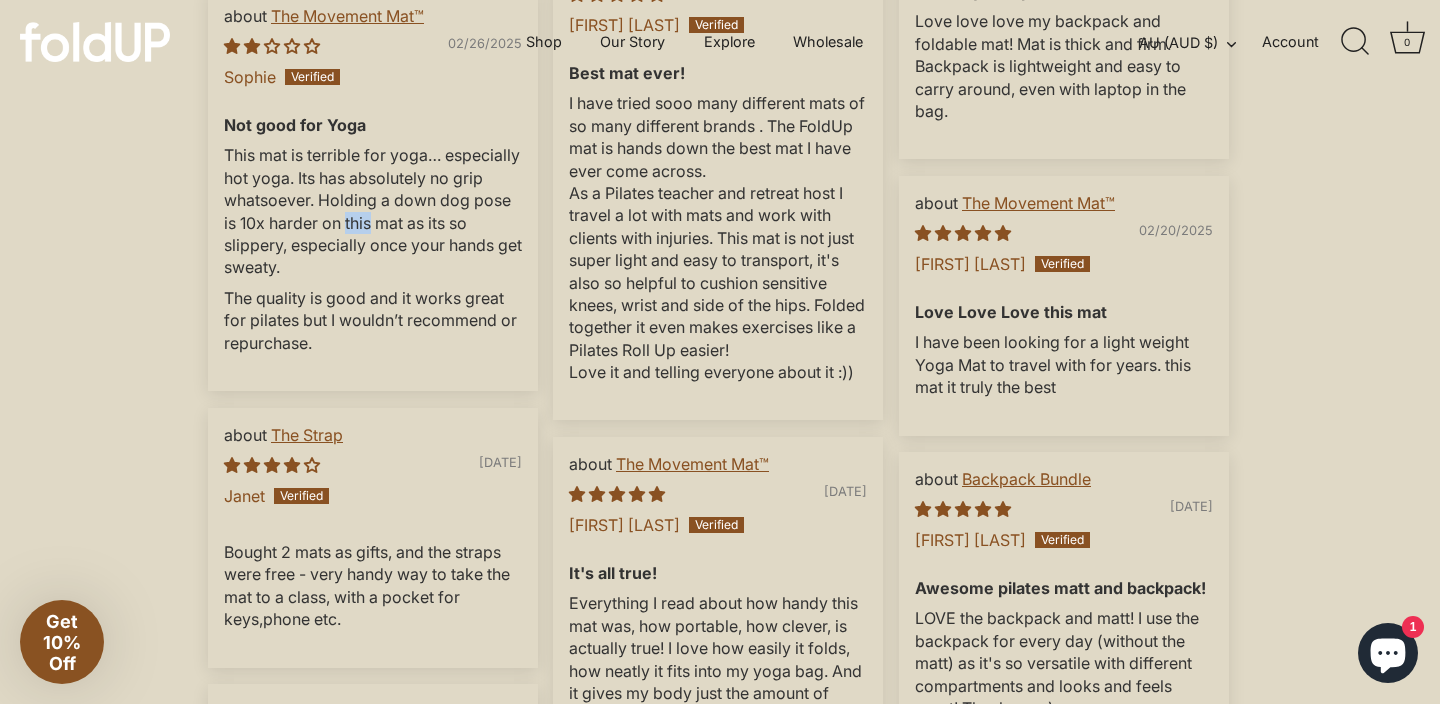 click on "This mat is terrible for yoga… especially hot yoga. Its has absolutely no grip whatsoever. Holding a down dog pose is 10x harder on this mat as its so slippery, especially once your hands get sweaty." at bounding box center [373, 211] 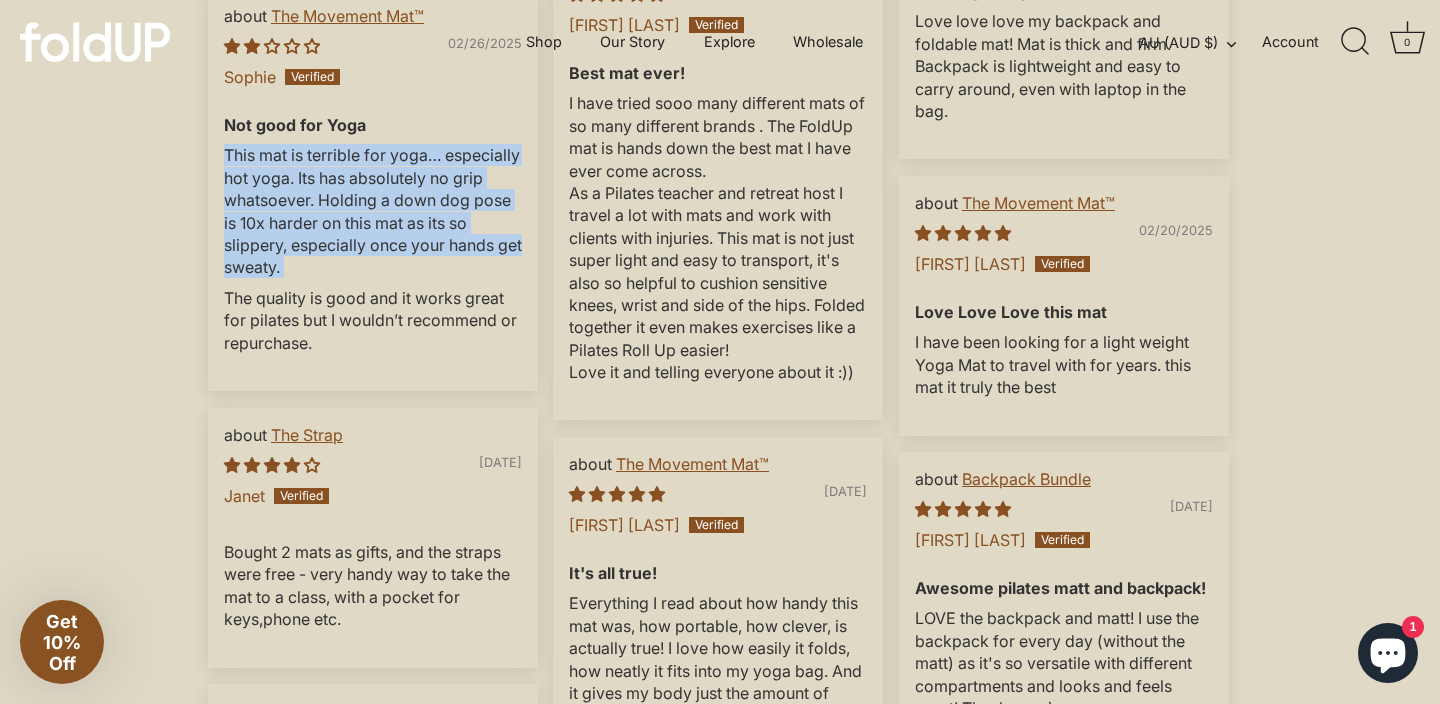 click on "This mat is terrible for yoga… especially hot yoga. Its has absolutely no grip whatsoever. Holding a down dog pose is 10x harder on this mat as its so slippery, especially once your hands get sweaty." at bounding box center [373, 211] 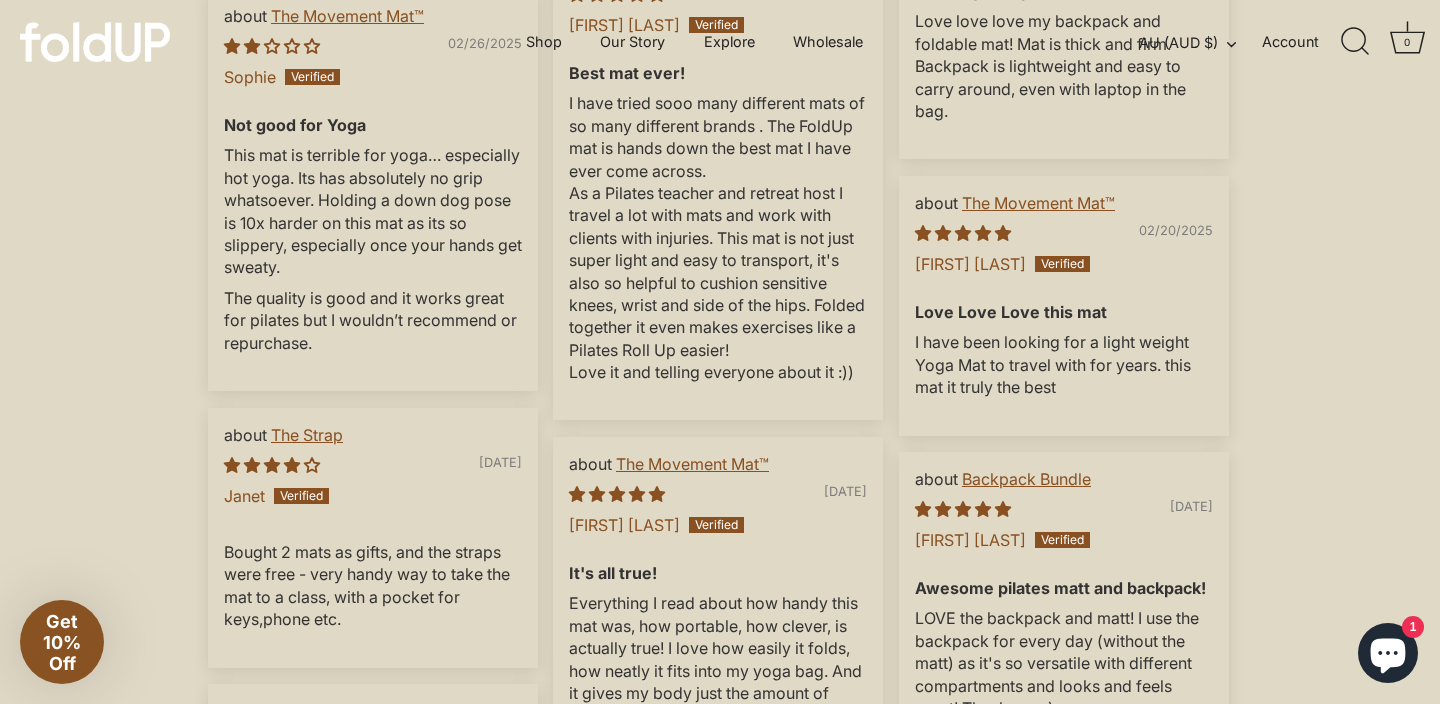 click on "This mat is terrible for yoga… especially hot yoga. Its has absolutely no grip whatsoever. Holding a down dog pose is 10x harder on this mat as its so slippery, especially once your hands get sweaty." at bounding box center (373, 211) 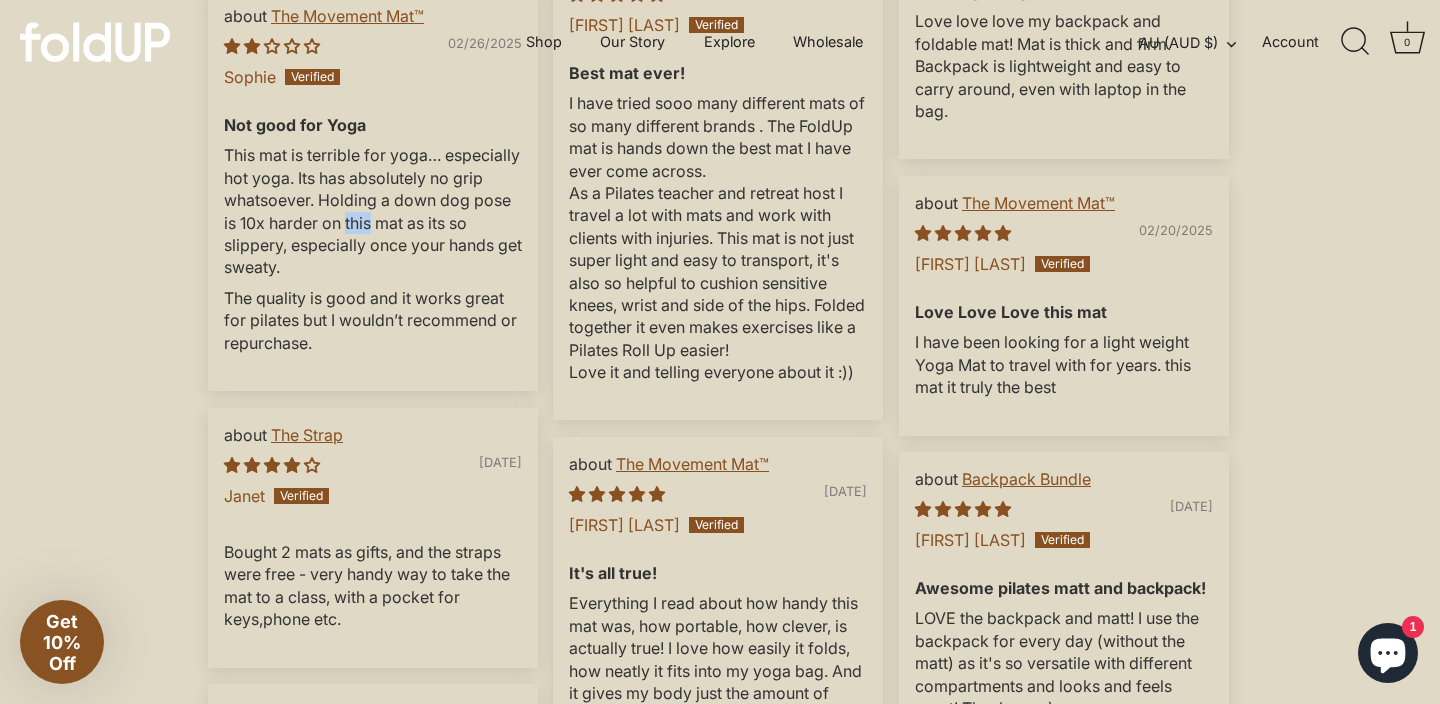 click on "This mat is terrible for yoga… especially hot yoga. Its has absolutely no grip whatsoever. Holding a down dog pose is 10x harder on this mat as its so slippery, especially once your hands get sweaty." at bounding box center (373, 211) 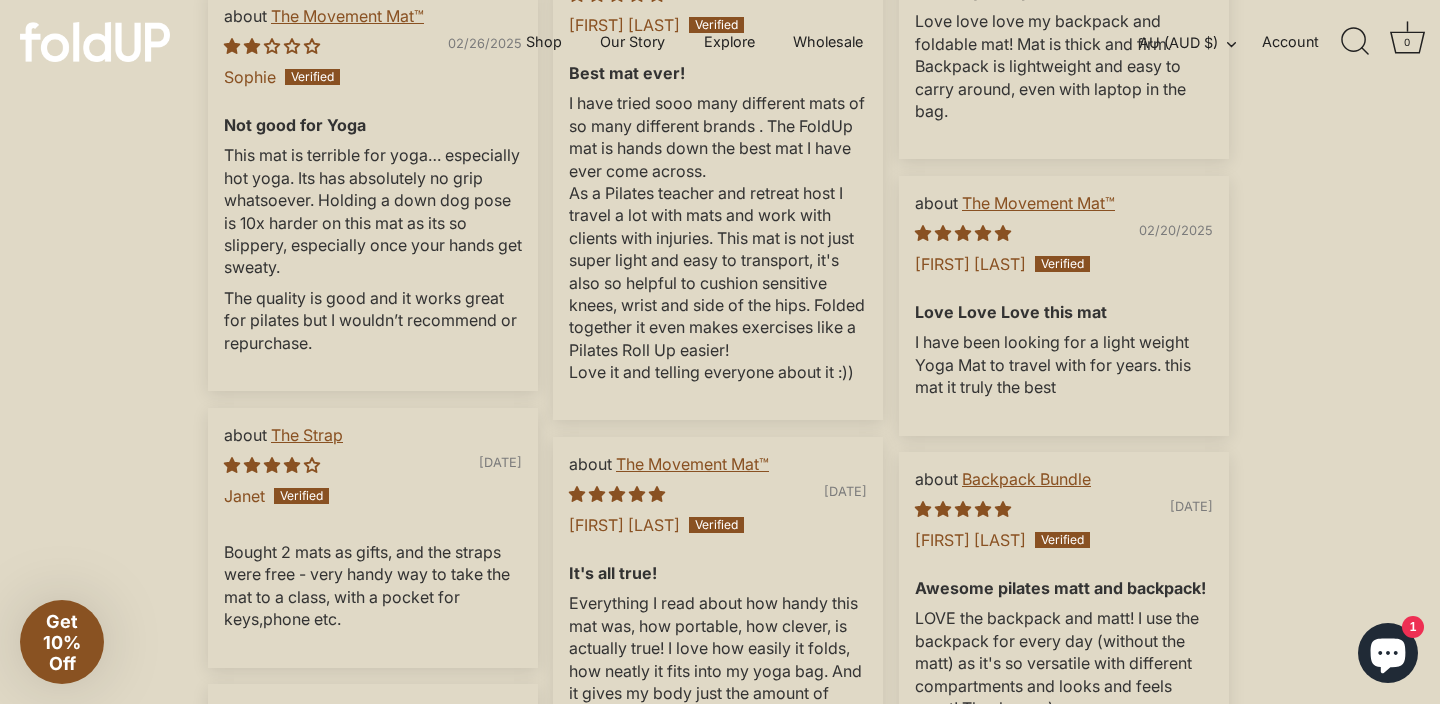 click on "The quality is good and it works great for pilates but I wouldn’t recommend or repurchase." at bounding box center [373, 320] 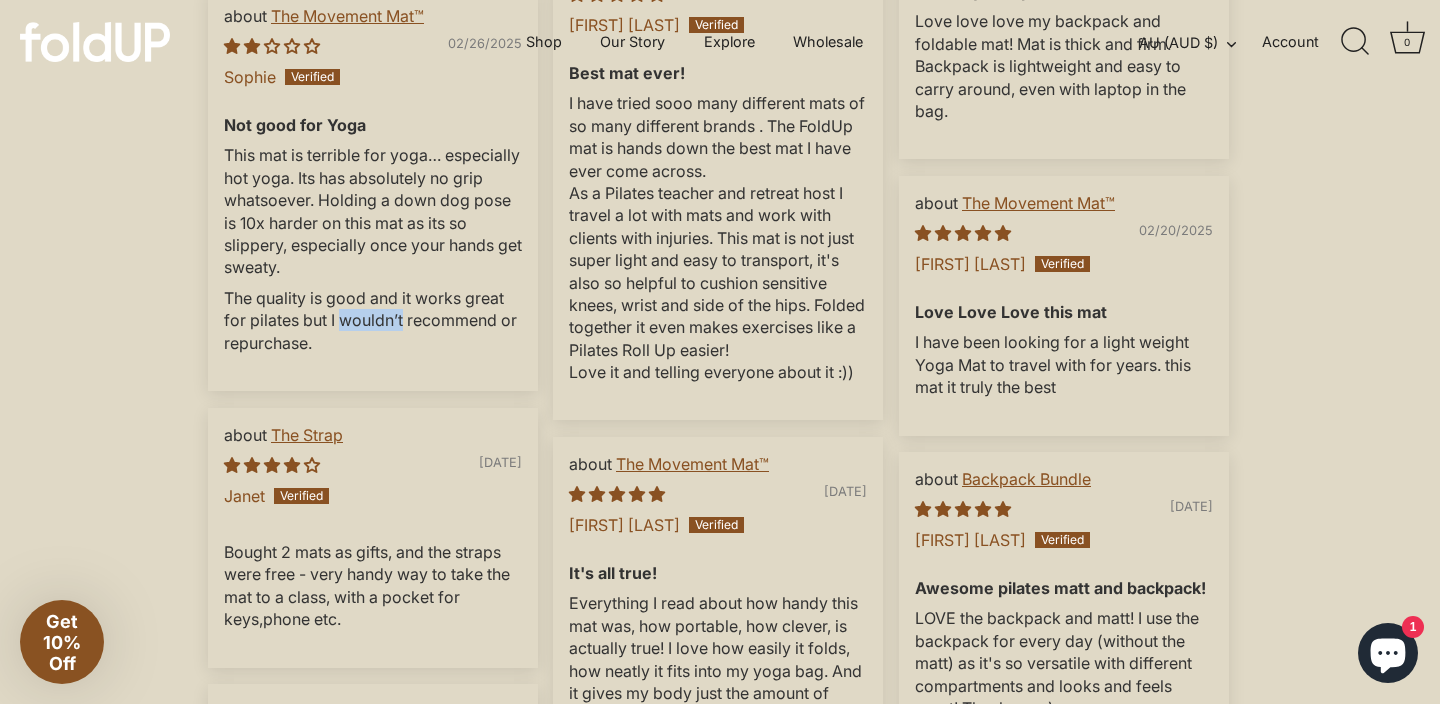 click on "The quality is good and it works great for pilates but I wouldn’t recommend or repurchase." at bounding box center (373, 320) 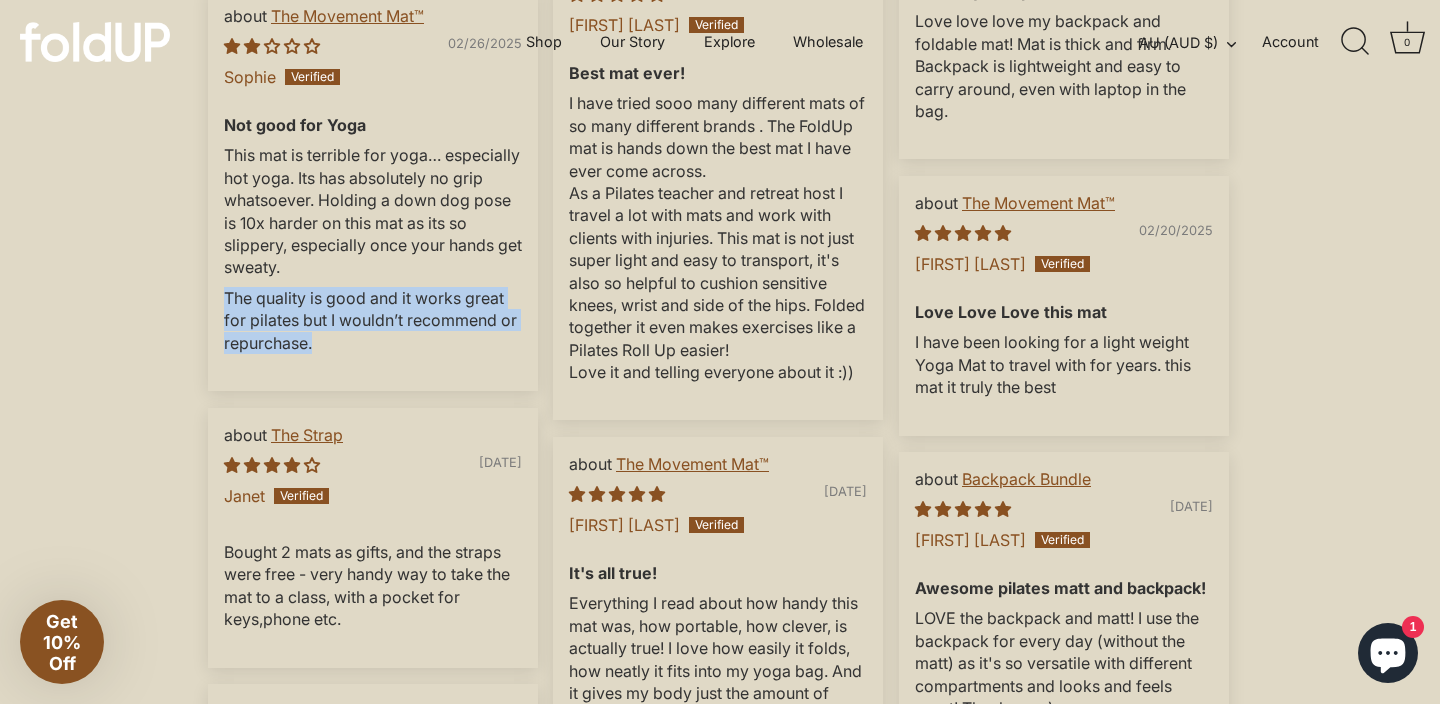 click on "The quality is good and it works great for pilates but I wouldn’t recommend or repurchase." at bounding box center [373, 320] 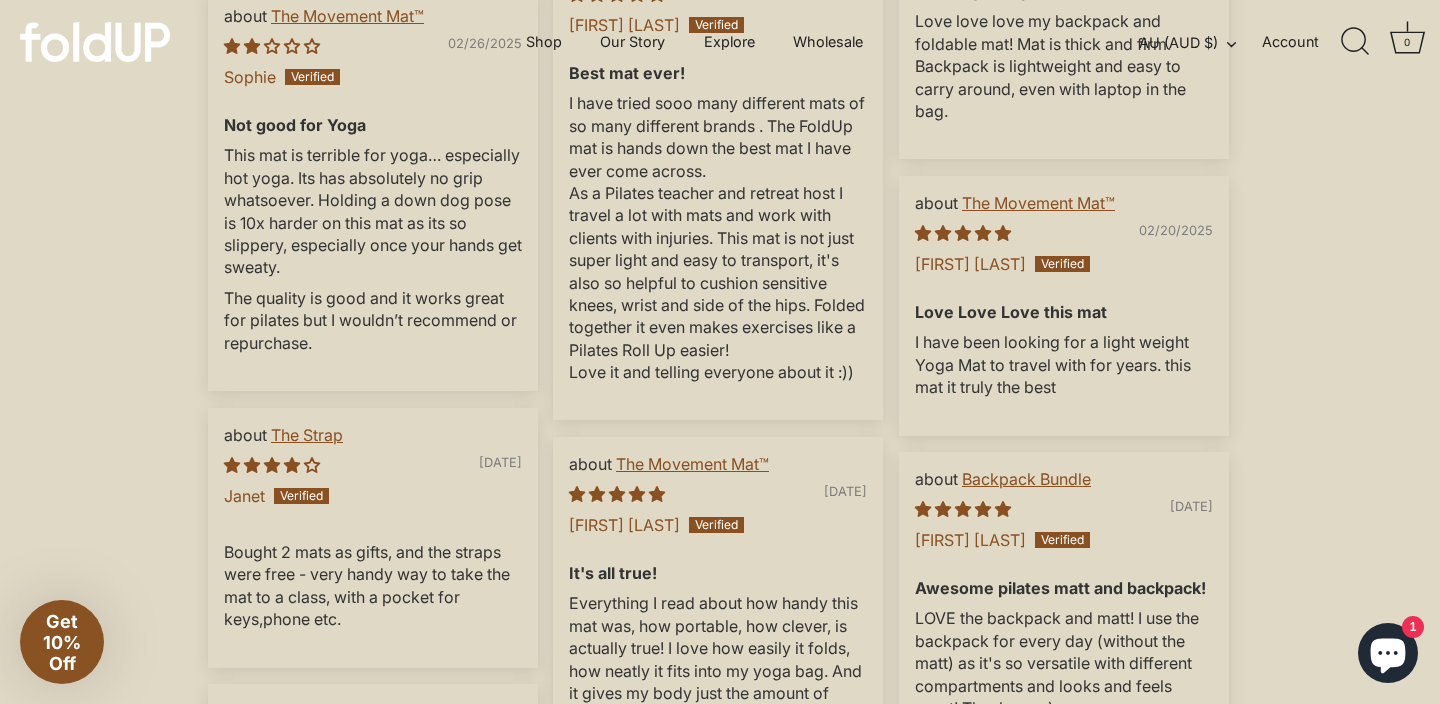 click on "This mat is terrible for yoga… especially hot yoga. Its has absolutely no grip whatsoever. Holding a down dog pose is 10x harder on this mat as its so slippery, especially once your hands get sweaty." at bounding box center (373, 211) 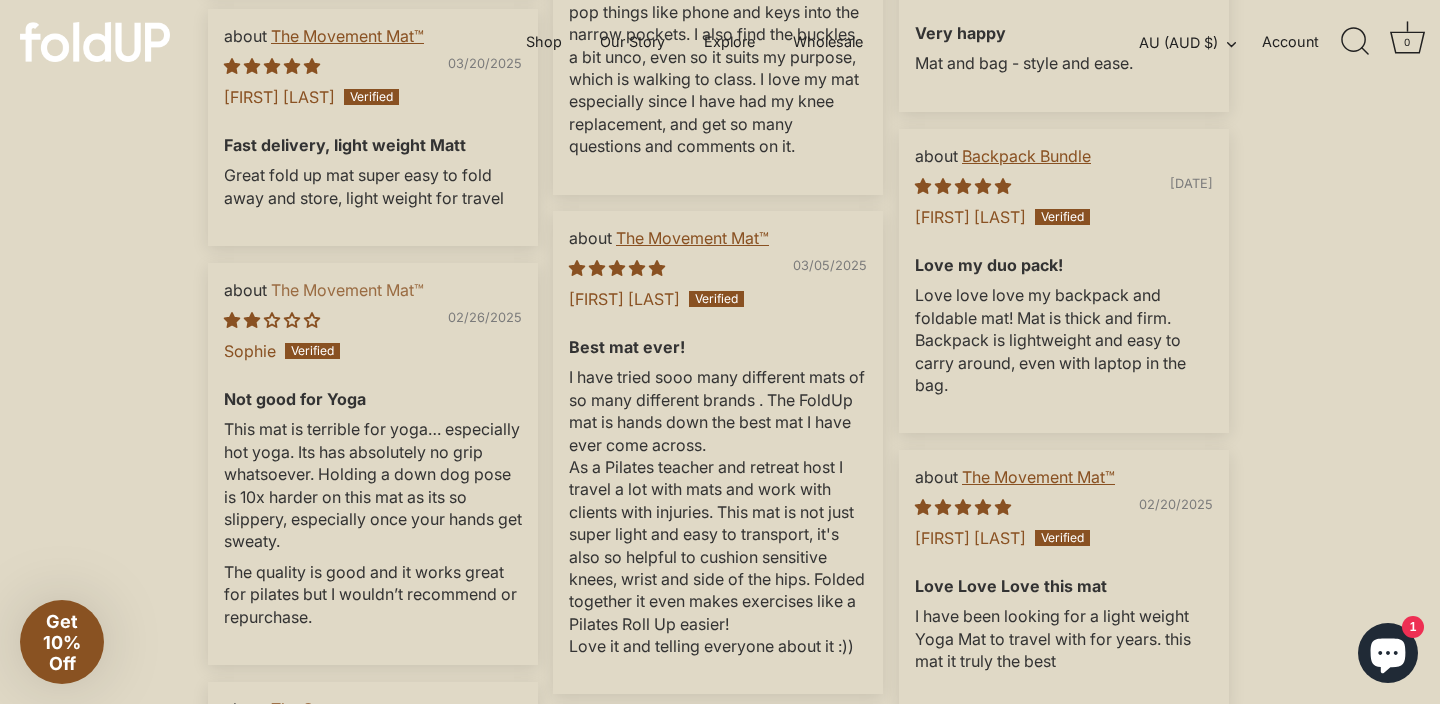 scroll, scrollTop: 5599, scrollLeft: 0, axis: vertical 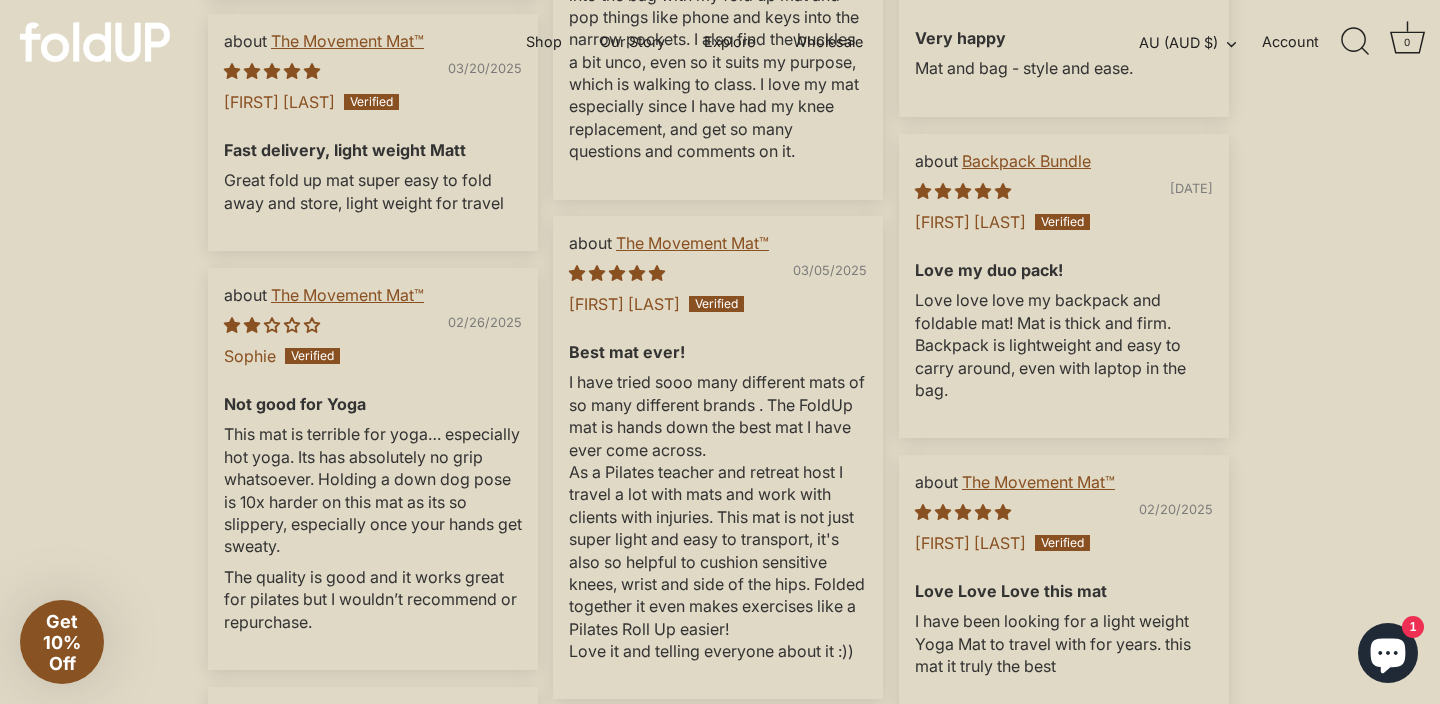 click on "I have tried sooo many different mats of so many different brands . The FoldUp mat is hands down the best mat I have ever come across.
As a Pilates teacher and retreat host I travel a lot with mats and work with clients with injuries. This mat is not just super light and easy to transport, it's also so helpful to cushion sensitive knees, wrist and side of the hips. Folded together it even makes exercises like a Pilates Roll Up easier!
Love it and telling everyone about it :))" at bounding box center [718, 516] 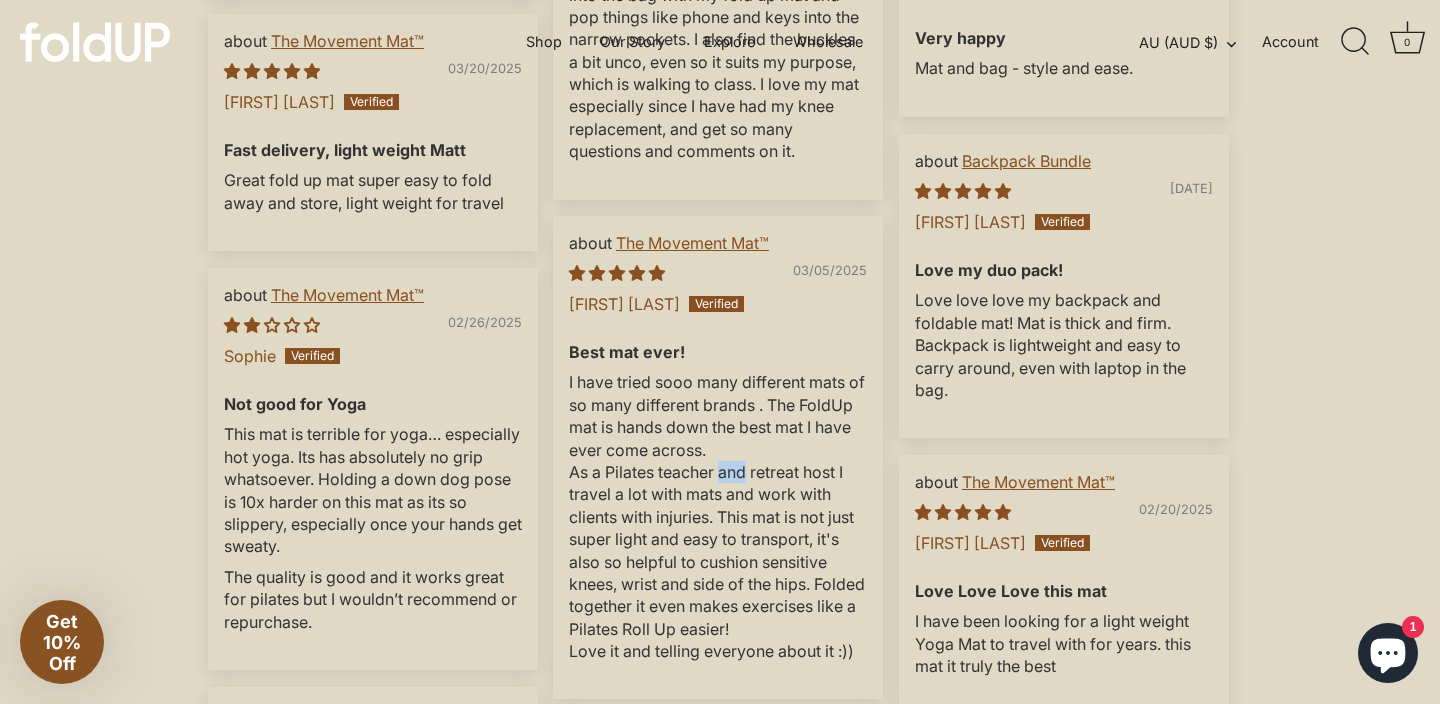 click on "I have tried sooo many different mats of so many different brands . The FoldUp mat is hands down the best mat I have ever come across.
As a Pilates teacher and retreat host I travel a lot with mats and work with clients with injuries. This mat is not just super light and easy to transport, it's also so helpful to cushion sensitive knees, wrist and side of the hips. Folded together it even makes exercises like a Pilates Roll Up easier!
Love it and telling everyone about it :))" at bounding box center [718, 516] 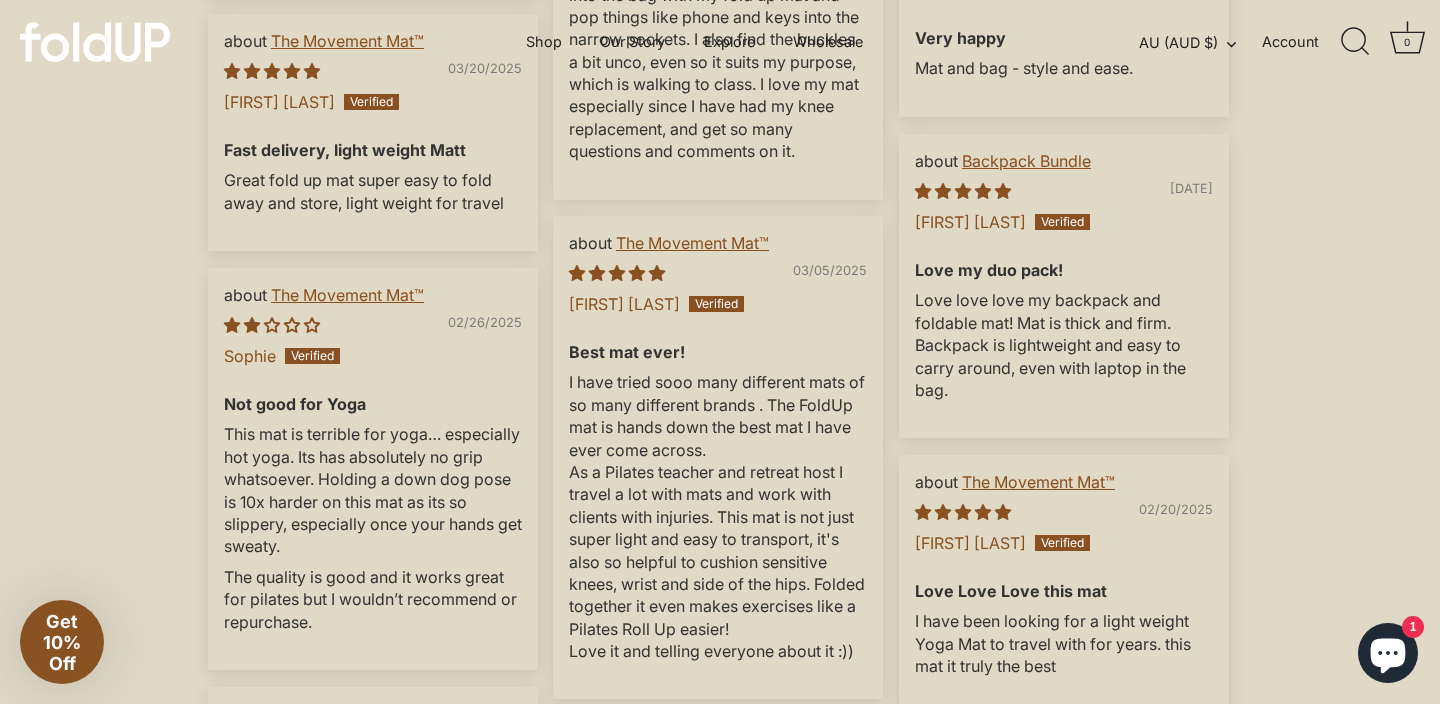 click on "I have tried sooo many different mats of so many different brands . The FoldUp mat is hands down the best mat I have ever come across.
As a Pilates teacher and retreat host I travel a lot with mats and work with clients with injuries. This mat is not just super light and easy to transport, it's also so helpful to cushion sensitive knees, wrist and side of the hips. Folded together it even makes exercises like a Pilates Roll Up easier!
Love it and telling everyone about it :))" at bounding box center (718, 516) 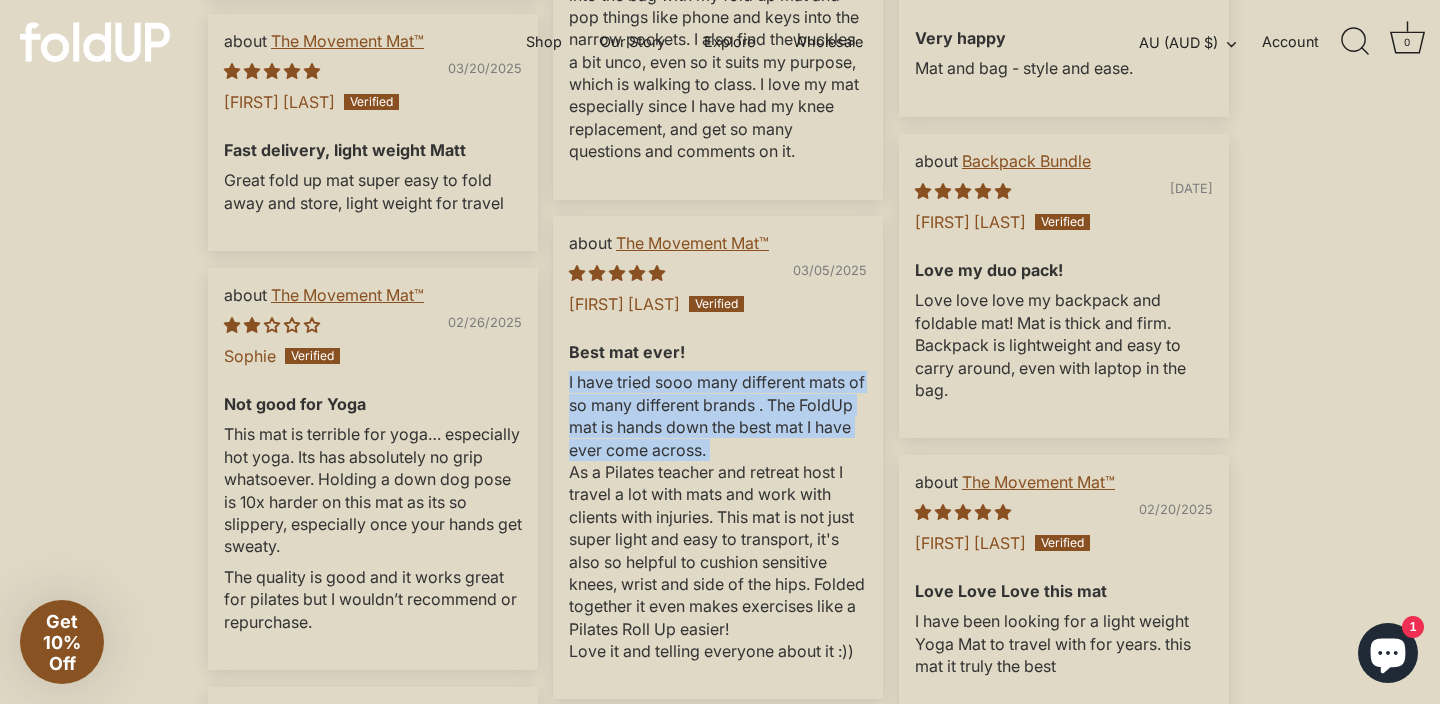 click on "I have tried sooo many different mats of so many different brands . The FoldUp mat is hands down the best mat I have ever come across.
As a Pilates teacher and retreat host I travel a lot with mats and work with clients with injuries. This mat is not just super light and easy to transport, it's also so helpful to cushion sensitive knees, wrist and side of the hips. Folded together it even makes exercises like a Pilates Roll Up easier!
Love it and telling everyone about it :))" at bounding box center [718, 516] 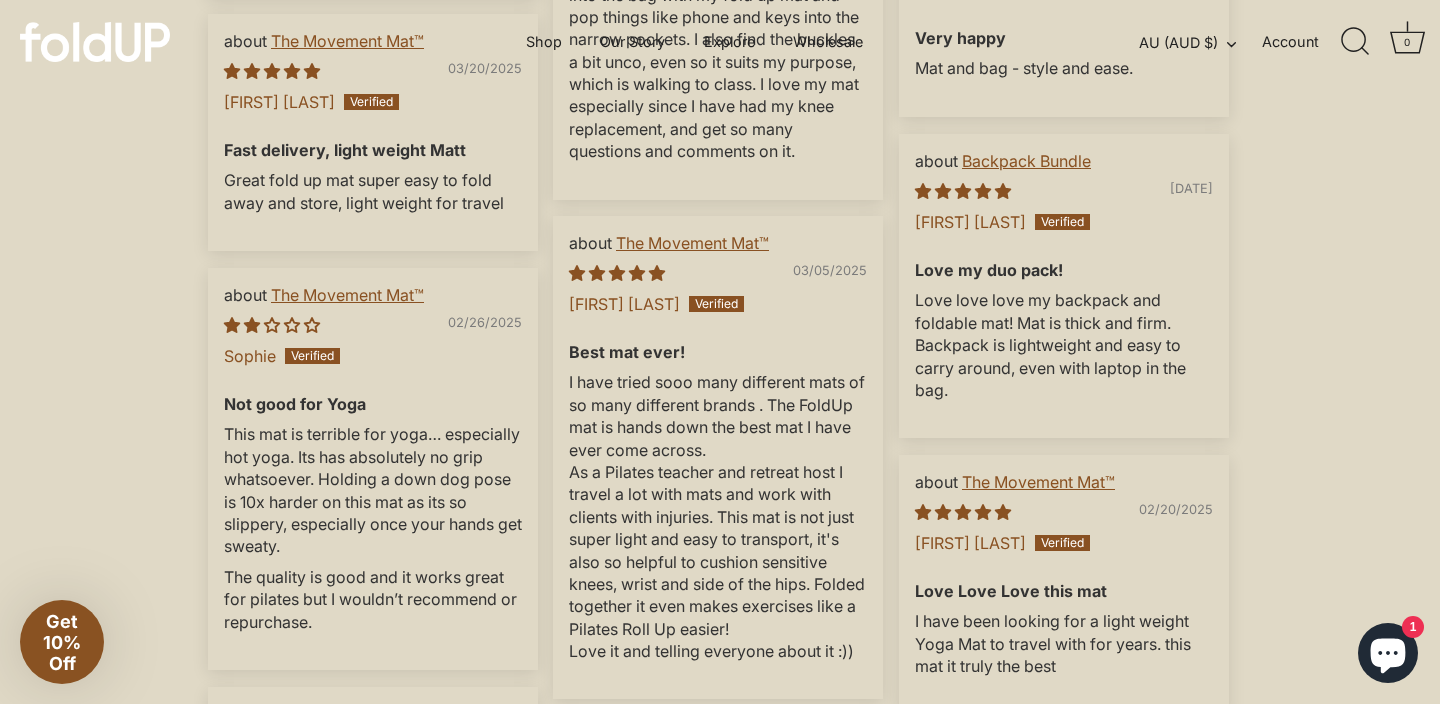 click on "I have tried sooo many different mats of so many different brands . The FoldUp mat is hands down the best mat I have ever come across.
As a Pilates teacher and retreat host I travel a lot with mats and work with clients with injuries. This mat is not just super light and easy to transport, it's also so helpful to cushion sensitive knees, wrist and side of the hips. Folded together it even makes exercises like a Pilates Roll Up easier!
Love it and telling everyone about it :))" at bounding box center (718, 516) 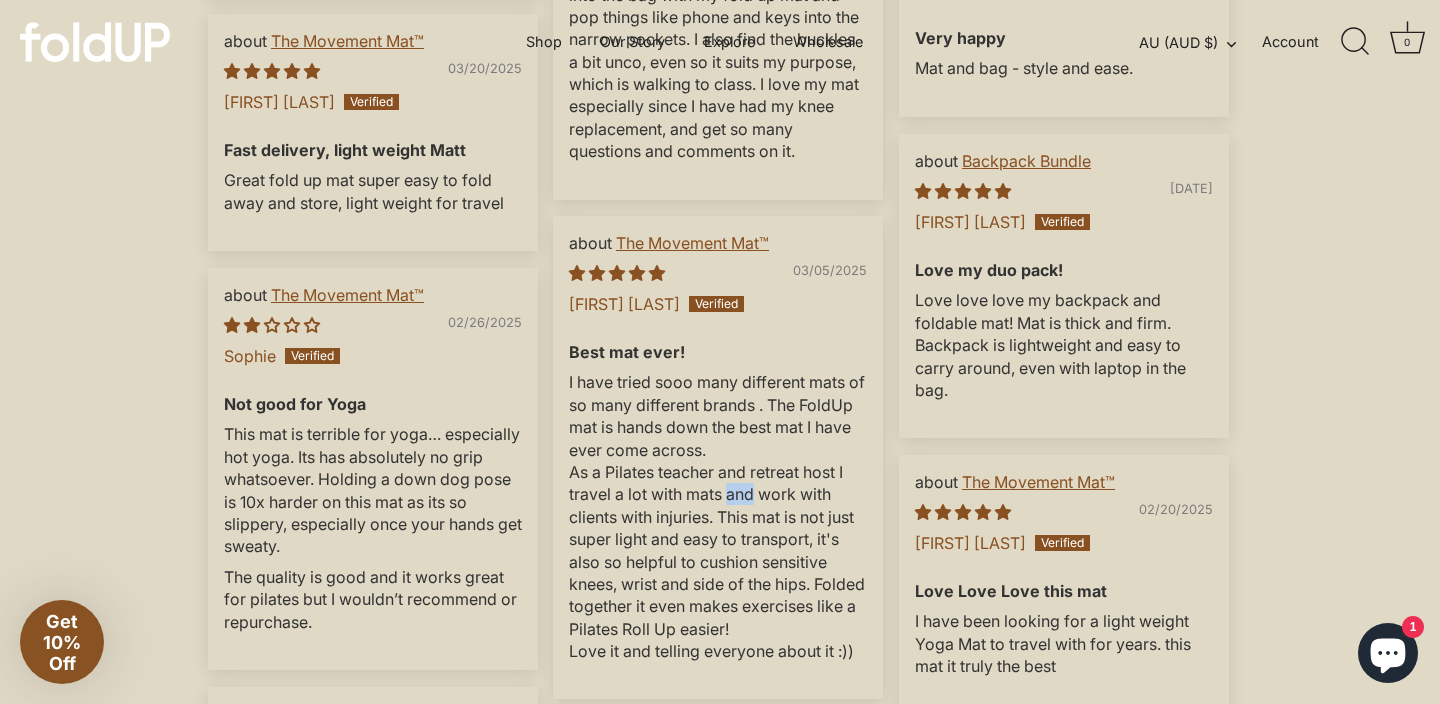 click on "I have tried sooo many different mats of so many different brands . The FoldUp mat is hands down the best mat I have ever come across.
As a Pilates teacher and retreat host I travel a lot with mats and work with clients with injuries. This mat is not just super light and easy to transport, it's also so helpful to cushion sensitive knees, wrist and side of the hips. Folded together it even makes exercises like a Pilates Roll Up easier!
Love it and telling everyone about it :))" at bounding box center [718, 516] 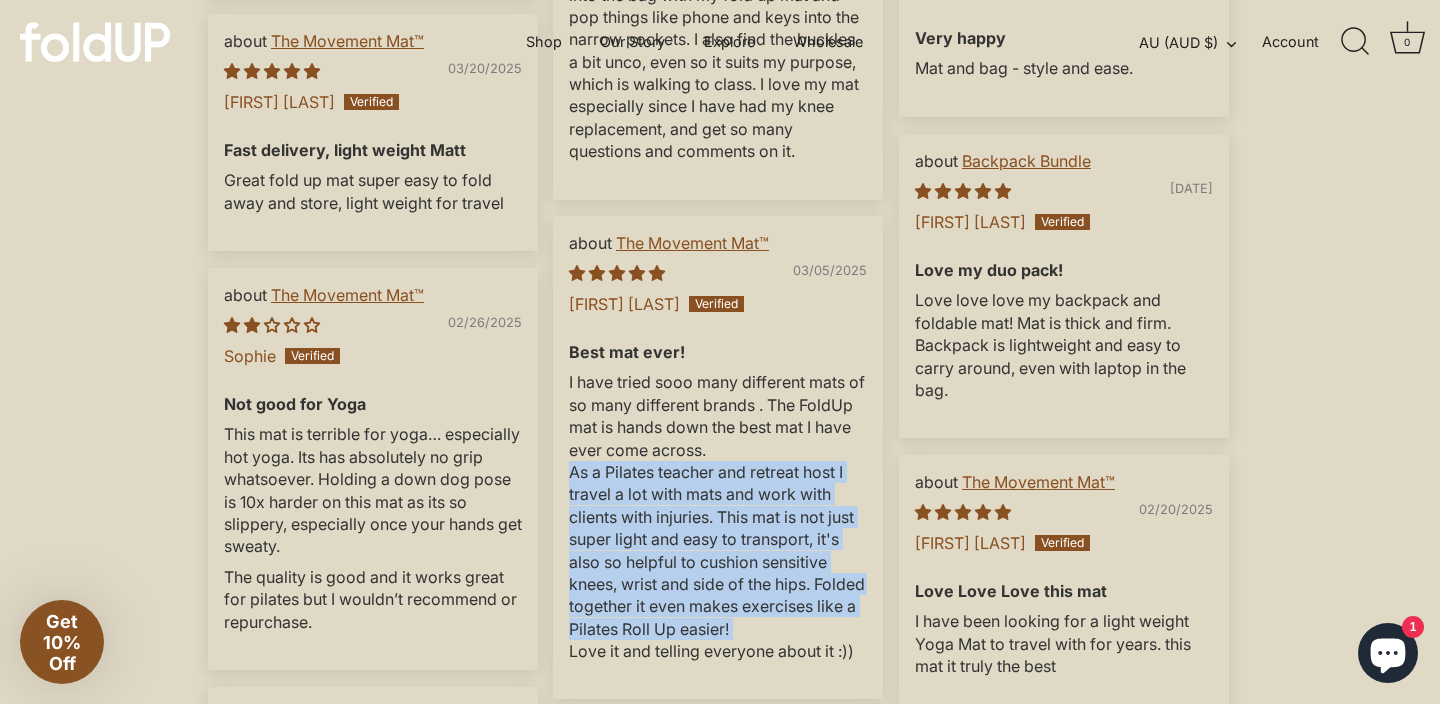 click on "I have tried sooo many different mats of so many different brands . The FoldUp mat is hands down the best mat I have ever come across.
As a Pilates teacher and retreat host I travel a lot with mats and work with clients with injuries. This mat is not just super light and easy to transport, it's also so helpful to cushion sensitive knees, wrist and side of the hips. Folded together it even makes exercises like a Pilates Roll Up easier!
Love it and telling everyone about it :))" at bounding box center [718, 516] 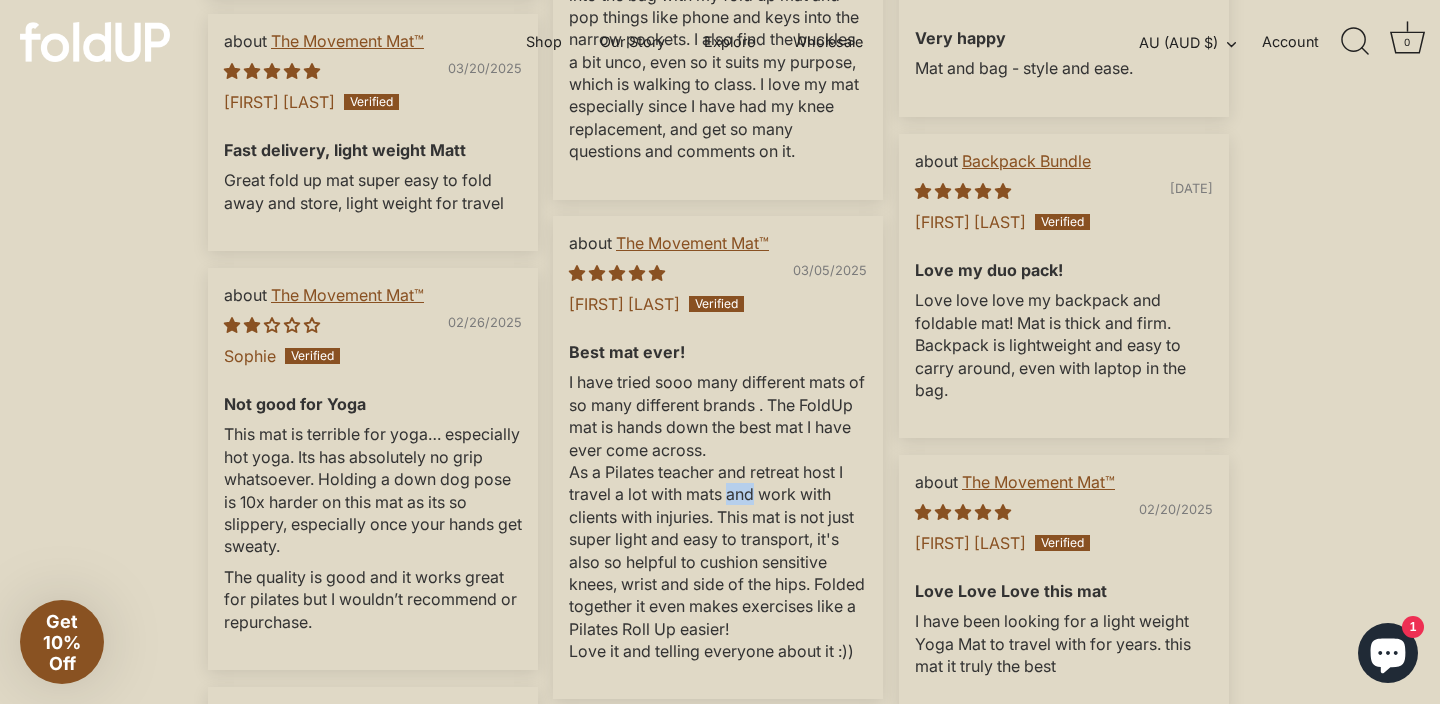 click on "I have tried sooo many different mats of so many different brands . The FoldUp mat is hands down the best mat I have ever come across.
As a Pilates teacher and retreat host I travel a lot with mats and work with clients with injuries. This mat is not just super light and easy to transport, it's also so helpful to cushion sensitive knees, wrist and side of the hips. Folded together it even makes exercises like a Pilates Roll Up easier!
Love it and telling everyone about it :))" at bounding box center (718, 516) 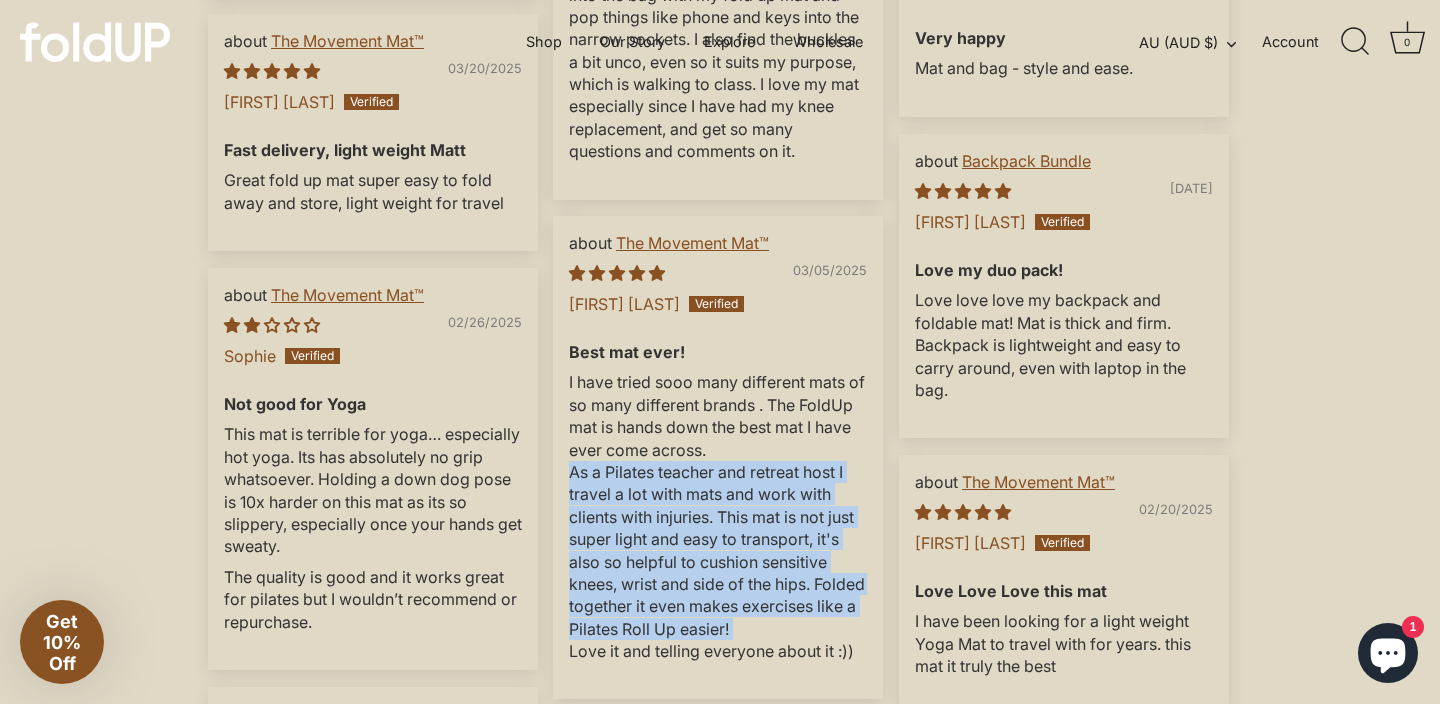 click on "I have tried sooo many different mats of so many different brands . The FoldUp mat is hands down the best mat I have ever come across.
As a Pilates teacher and retreat host I travel a lot with mats and work with clients with injuries. This mat is not just super light and easy to transport, it's also so helpful to cushion sensitive knees, wrist and side of the hips. Folded together it even makes exercises like a Pilates Roll Up easier!
Love it and telling everyone about it :))" at bounding box center (718, 516) 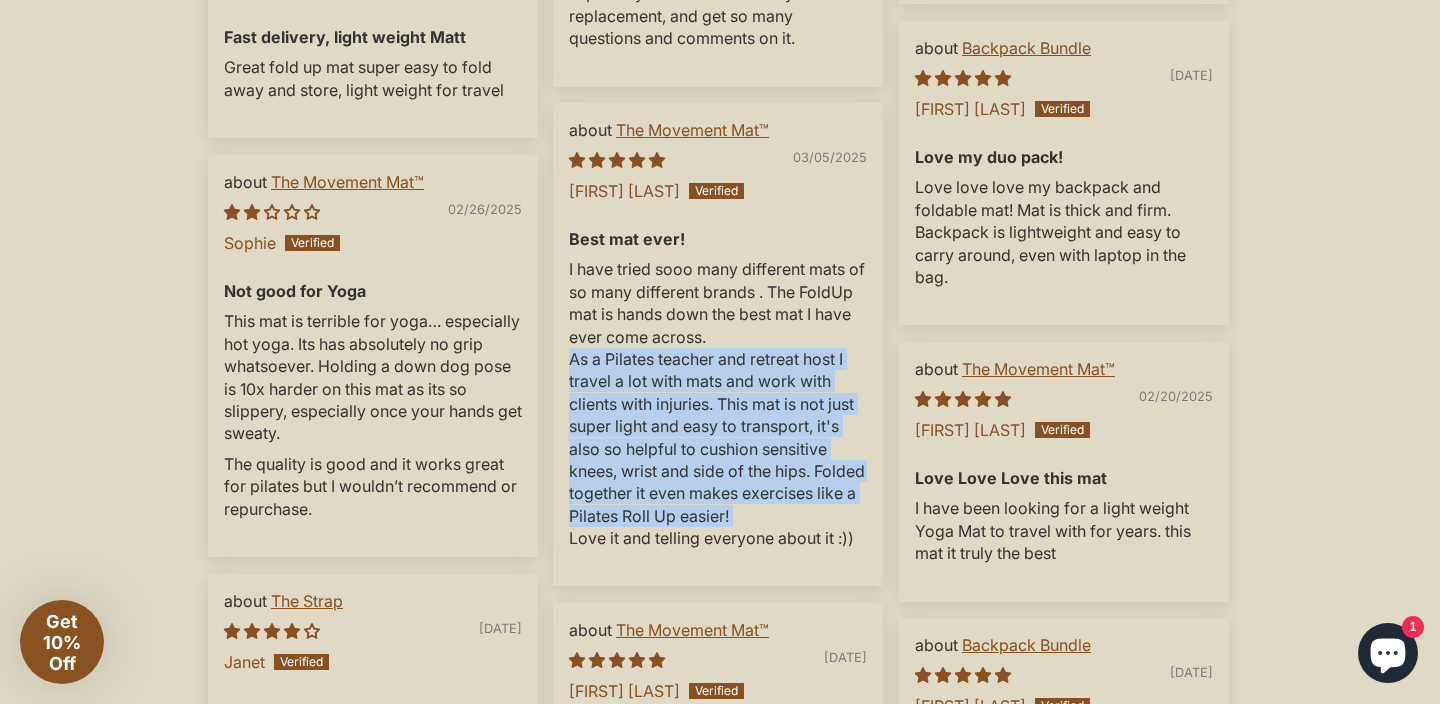 scroll, scrollTop: 5742, scrollLeft: 0, axis: vertical 